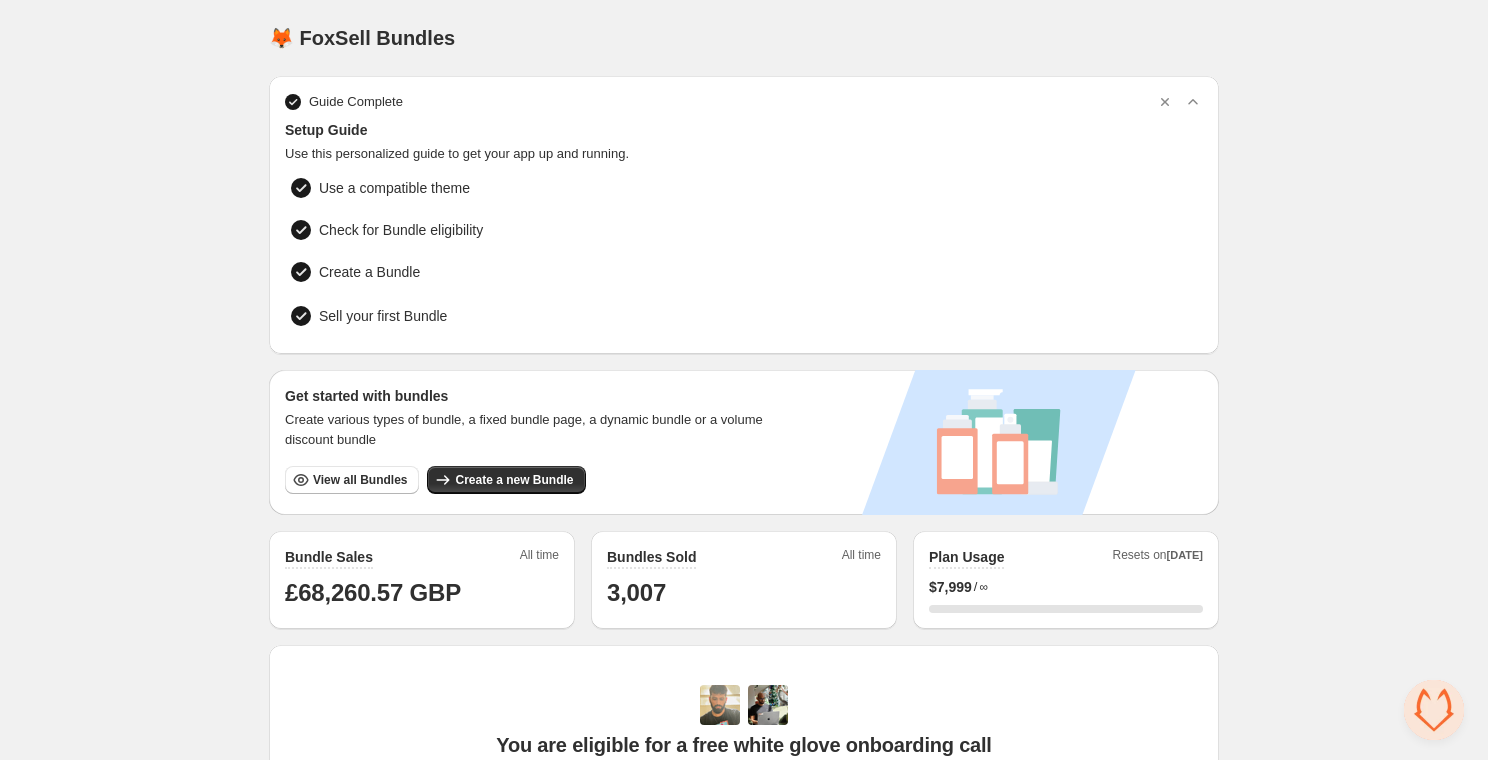 scroll, scrollTop: 0, scrollLeft: 0, axis: both 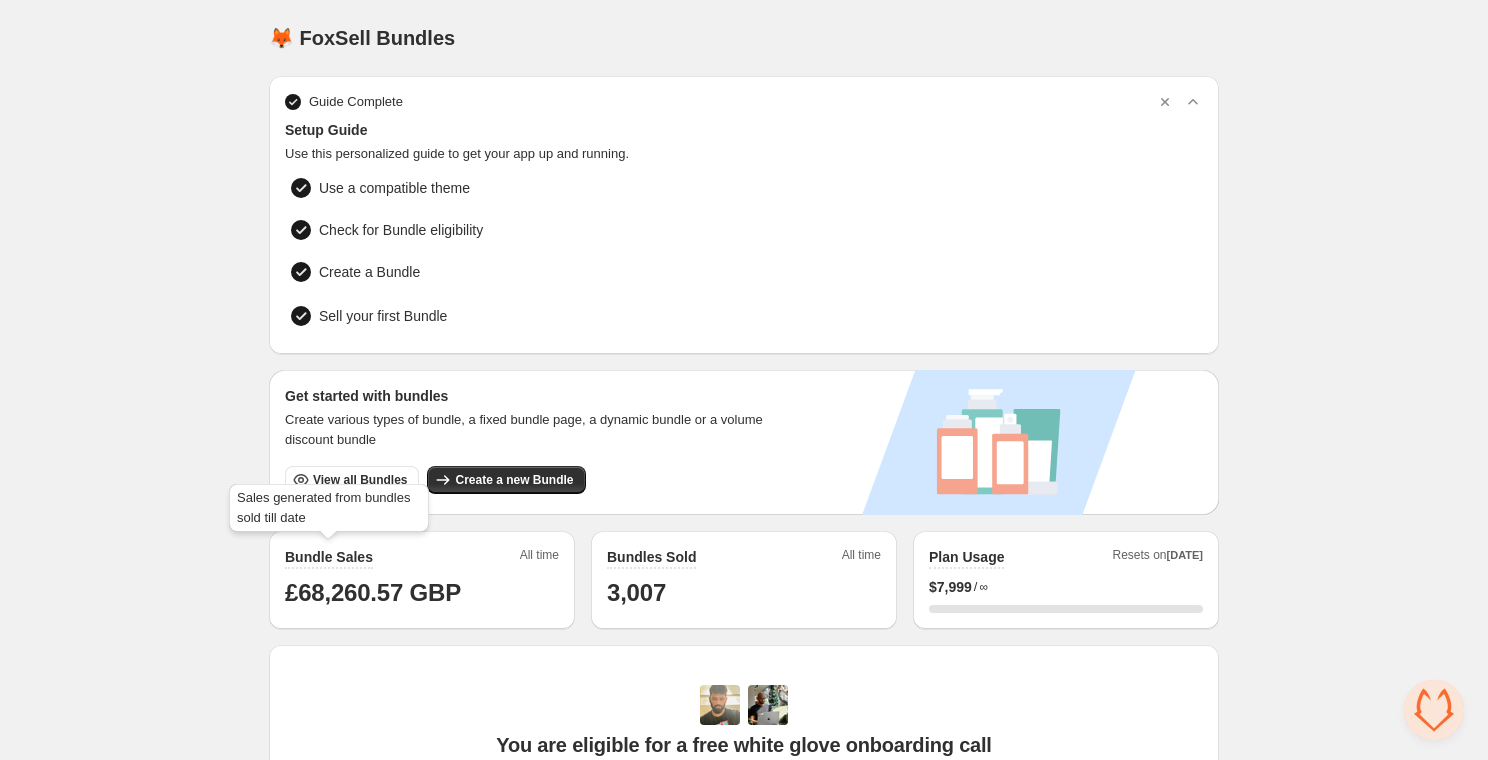 click on "Sales generated from bundles sold till date" at bounding box center [329, 512] 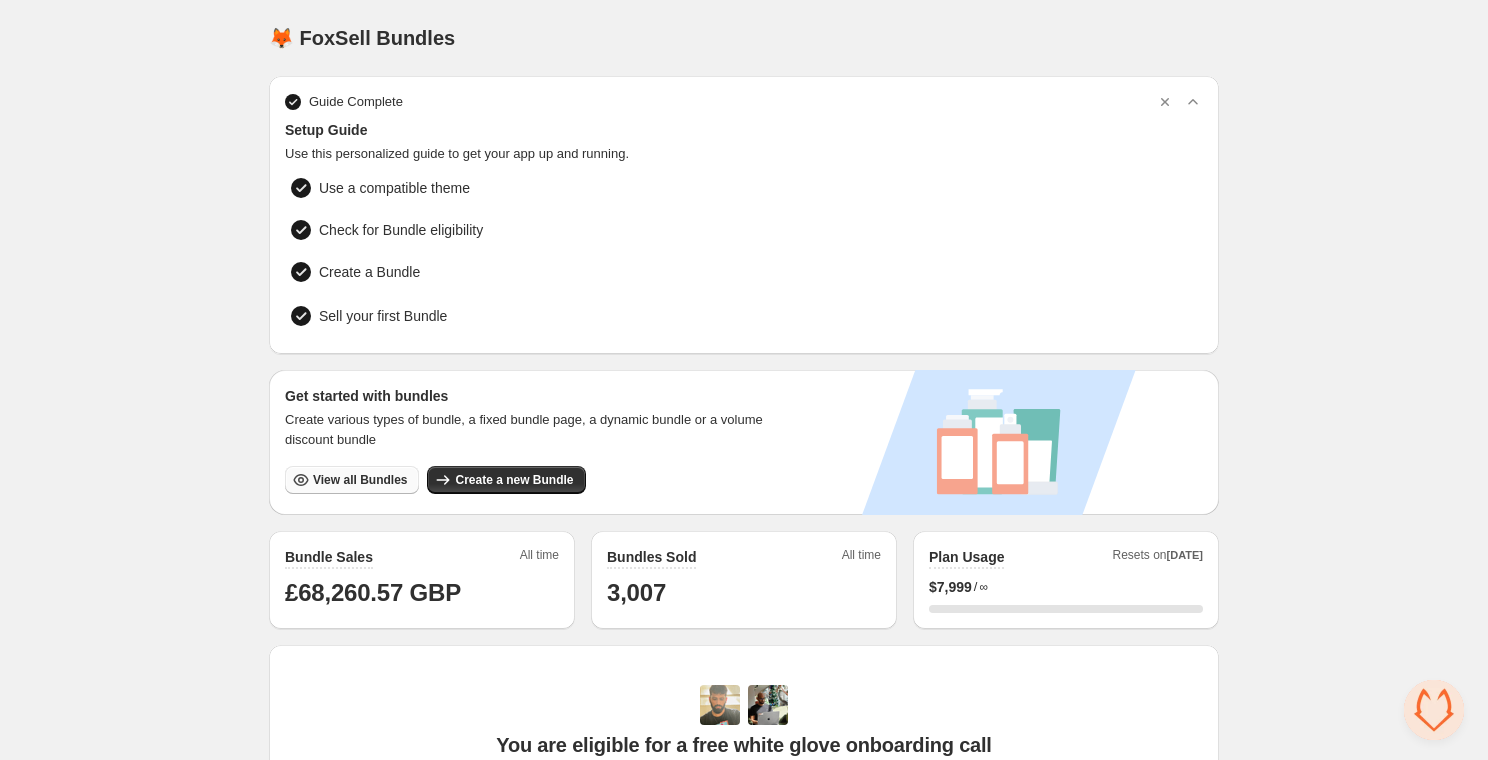 click on "View all Bundles" at bounding box center (360, 480) 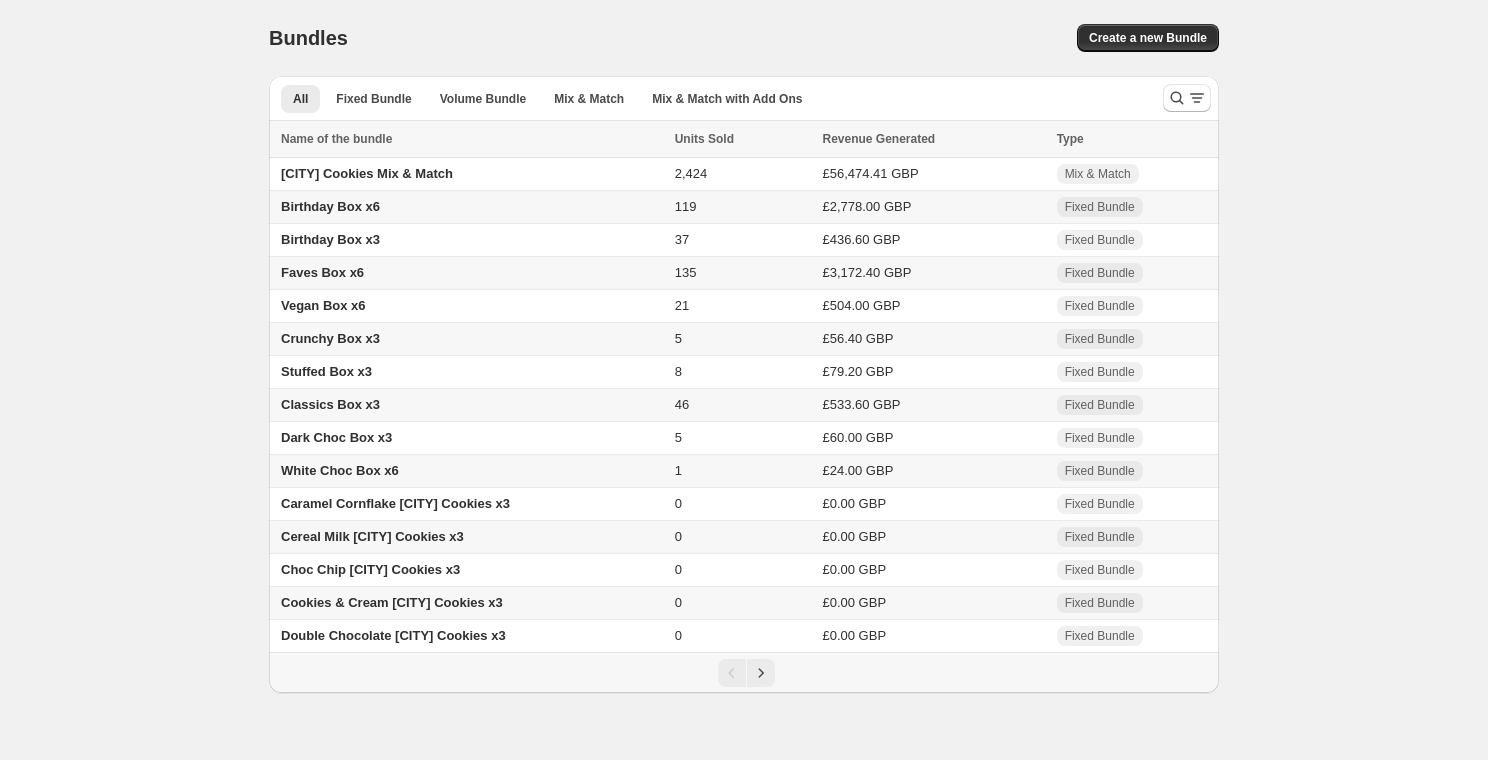 scroll, scrollTop: 0, scrollLeft: 0, axis: both 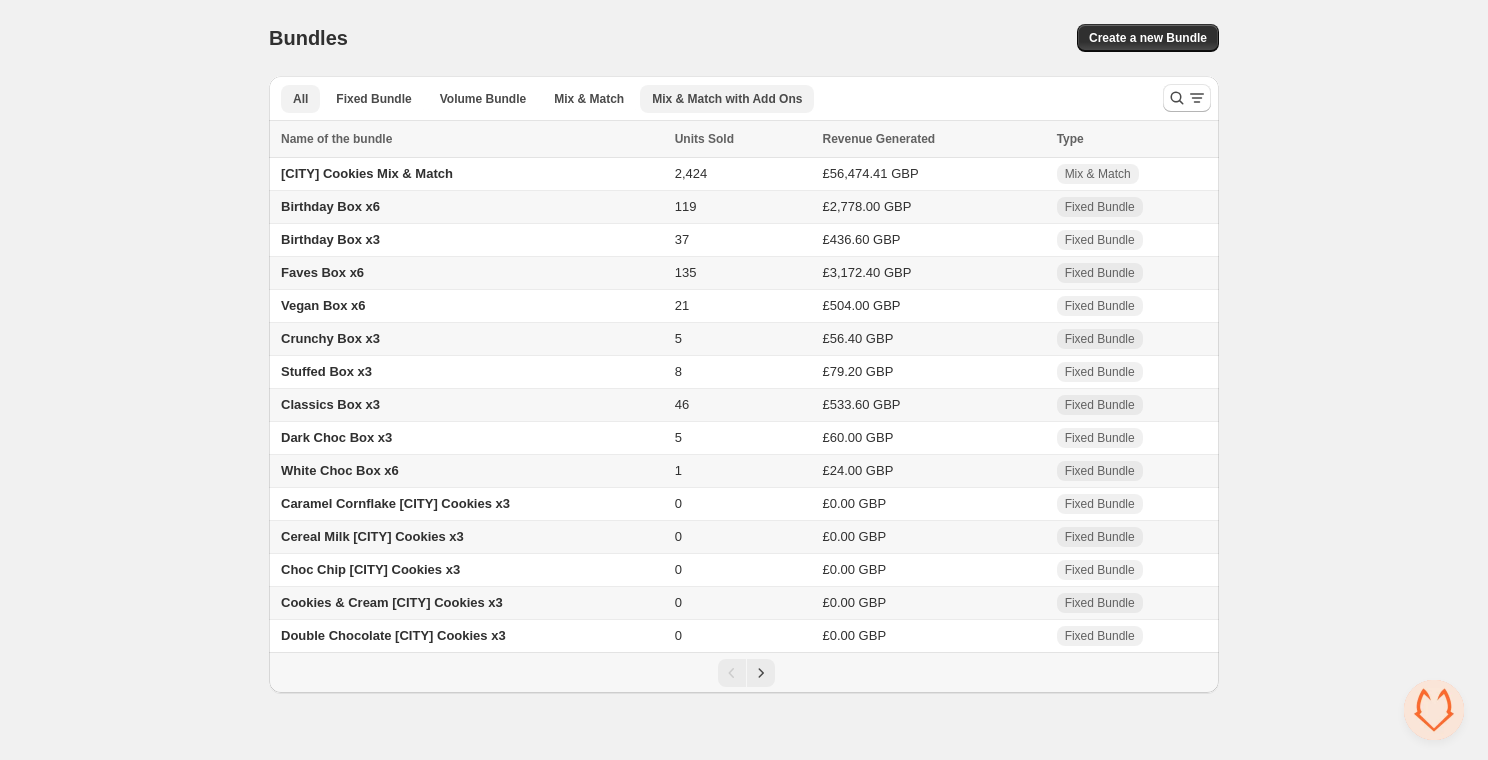 click on "Mix & Match with Add Ons" at bounding box center [727, 99] 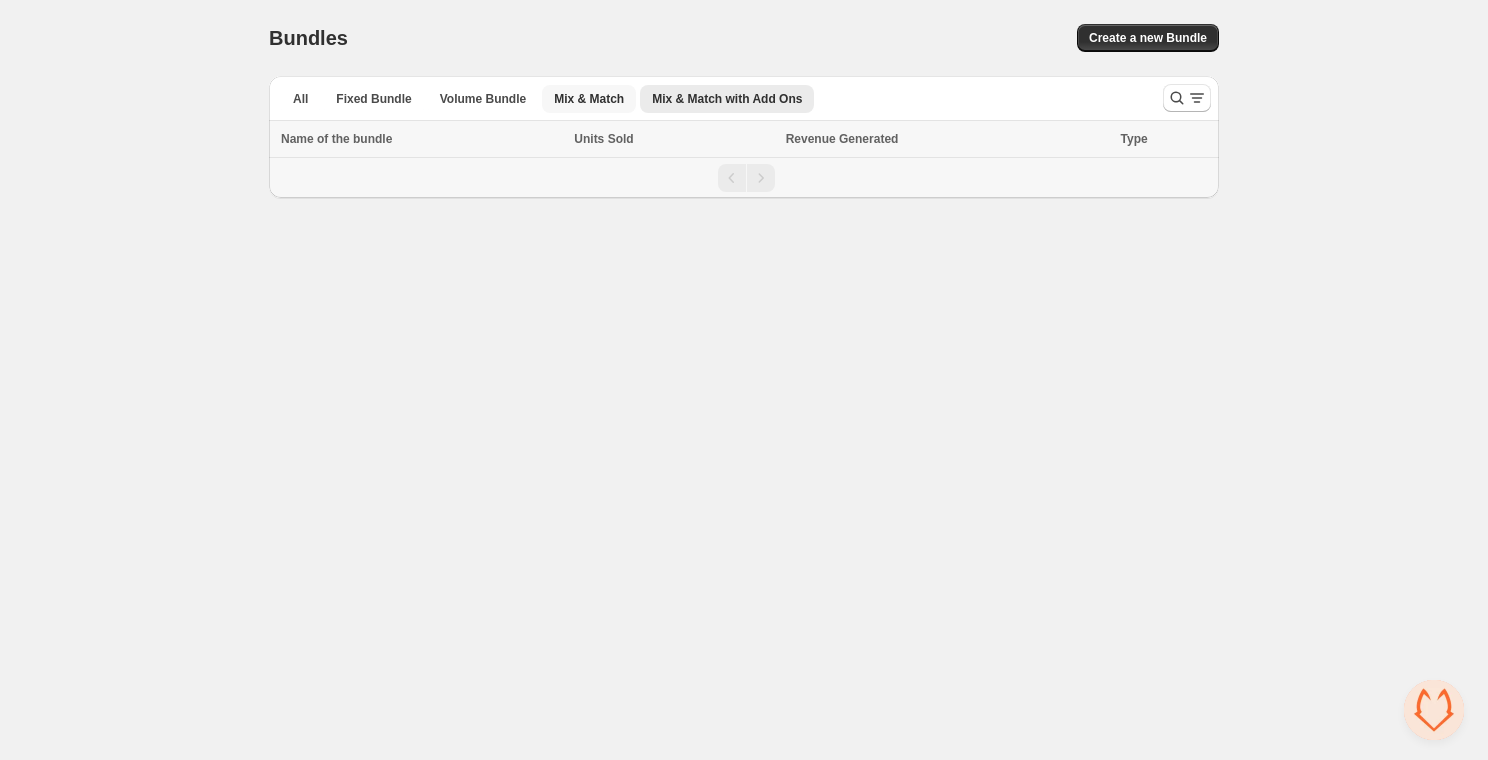 click on "Mix & Match" at bounding box center (589, 99) 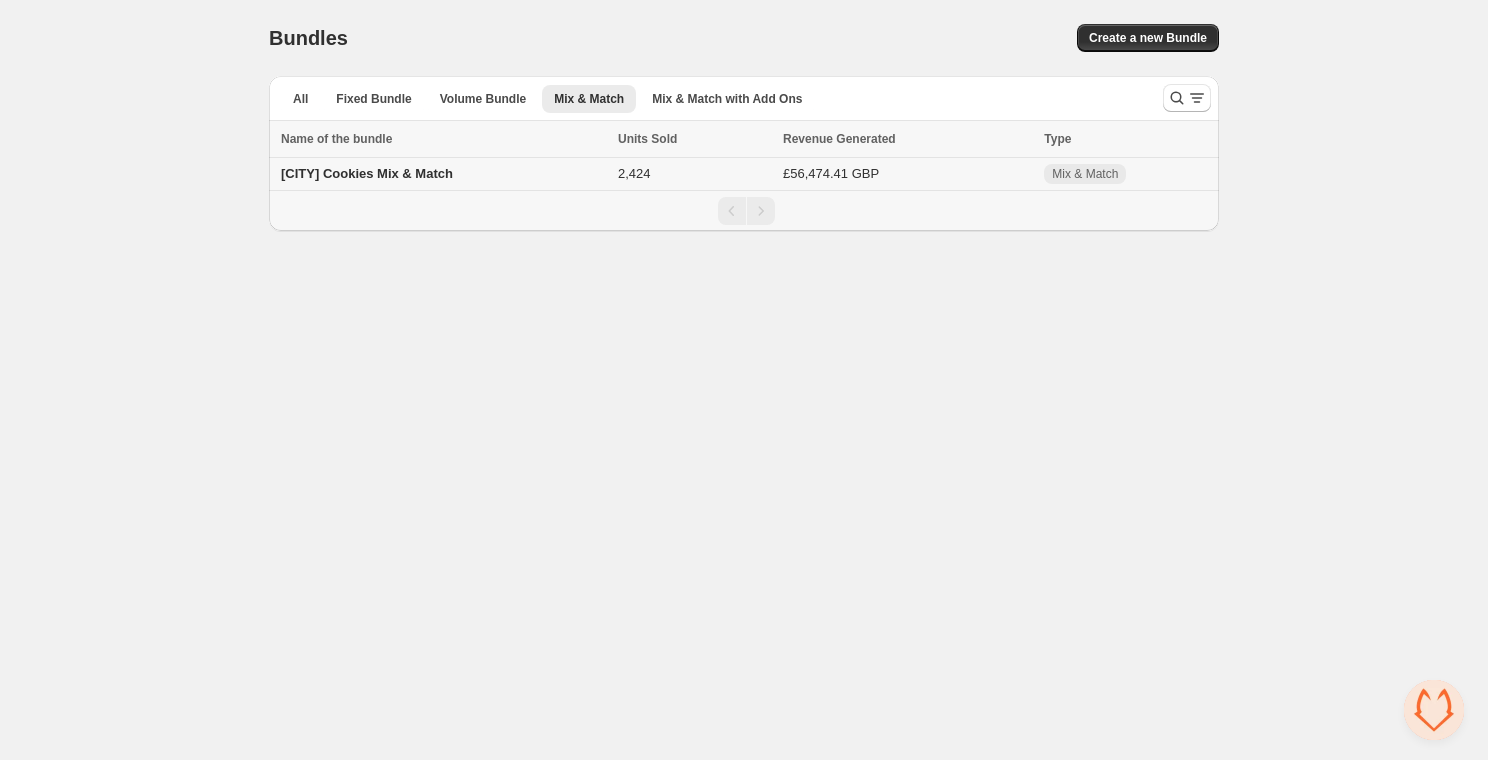 click on "[CITY] Cookies Mix & Match" at bounding box center [367, 173] 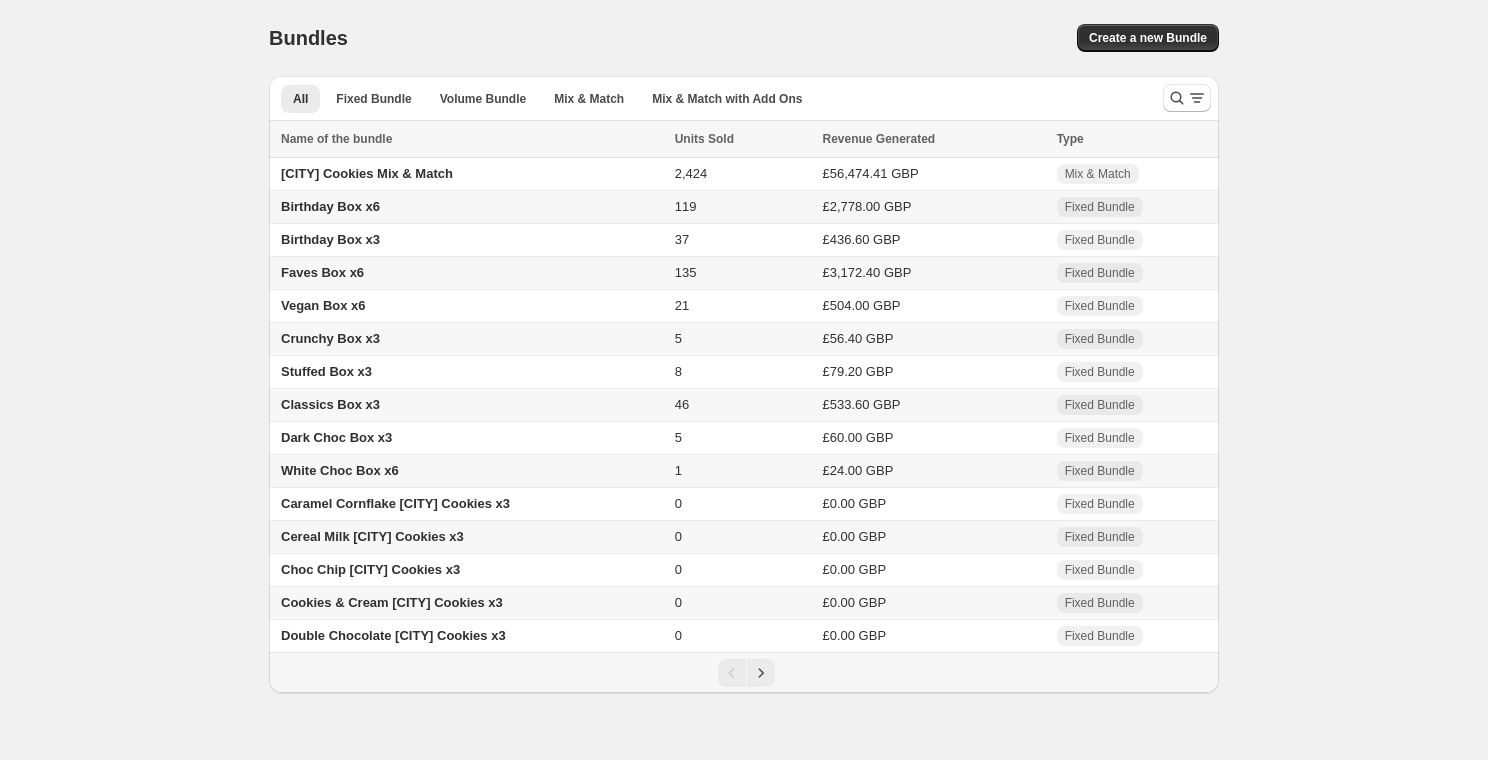 scroll, scrollTop: 0, scrollLeft: 0, axis: both 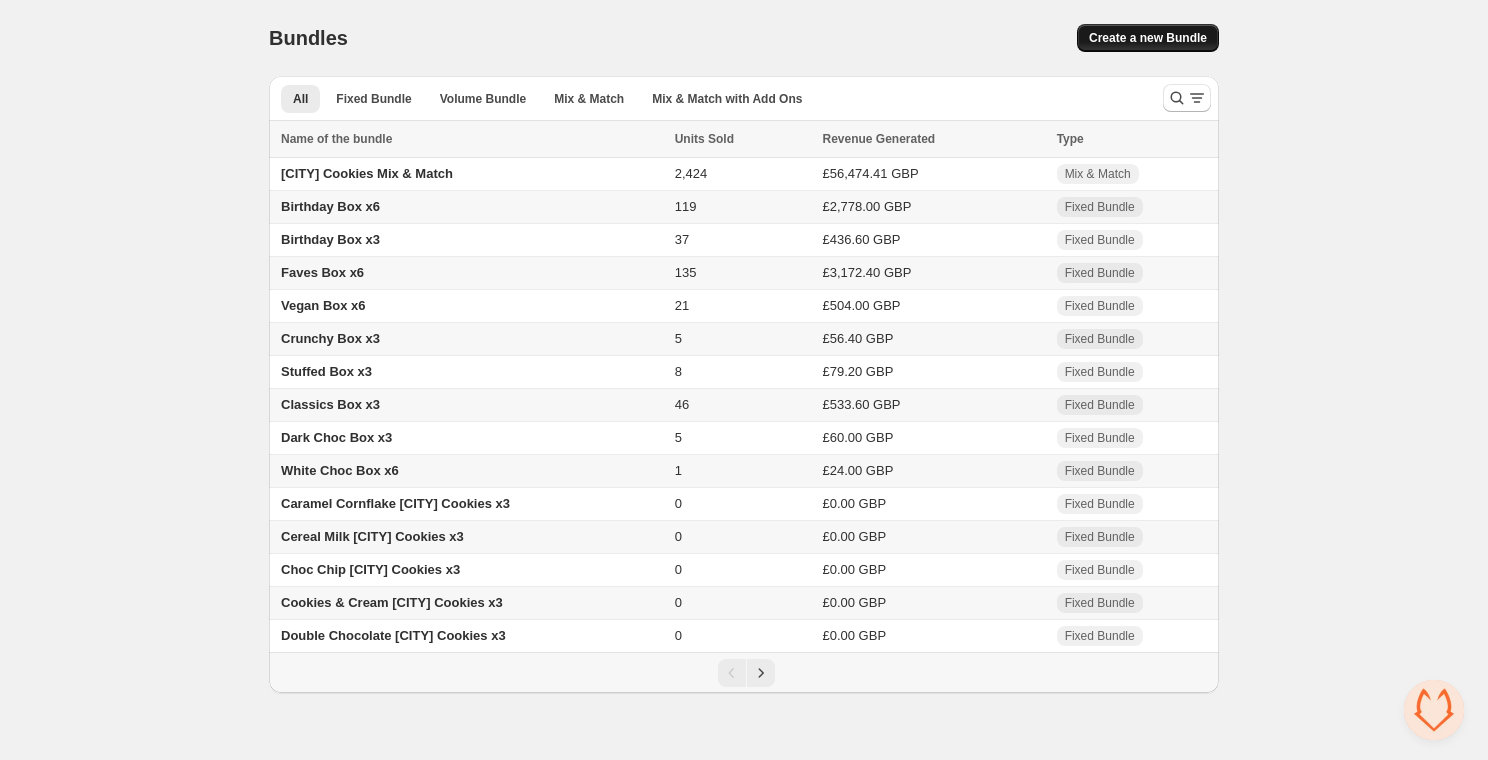 click on "Create a new Bundle" at bounding box center (1148, 38) 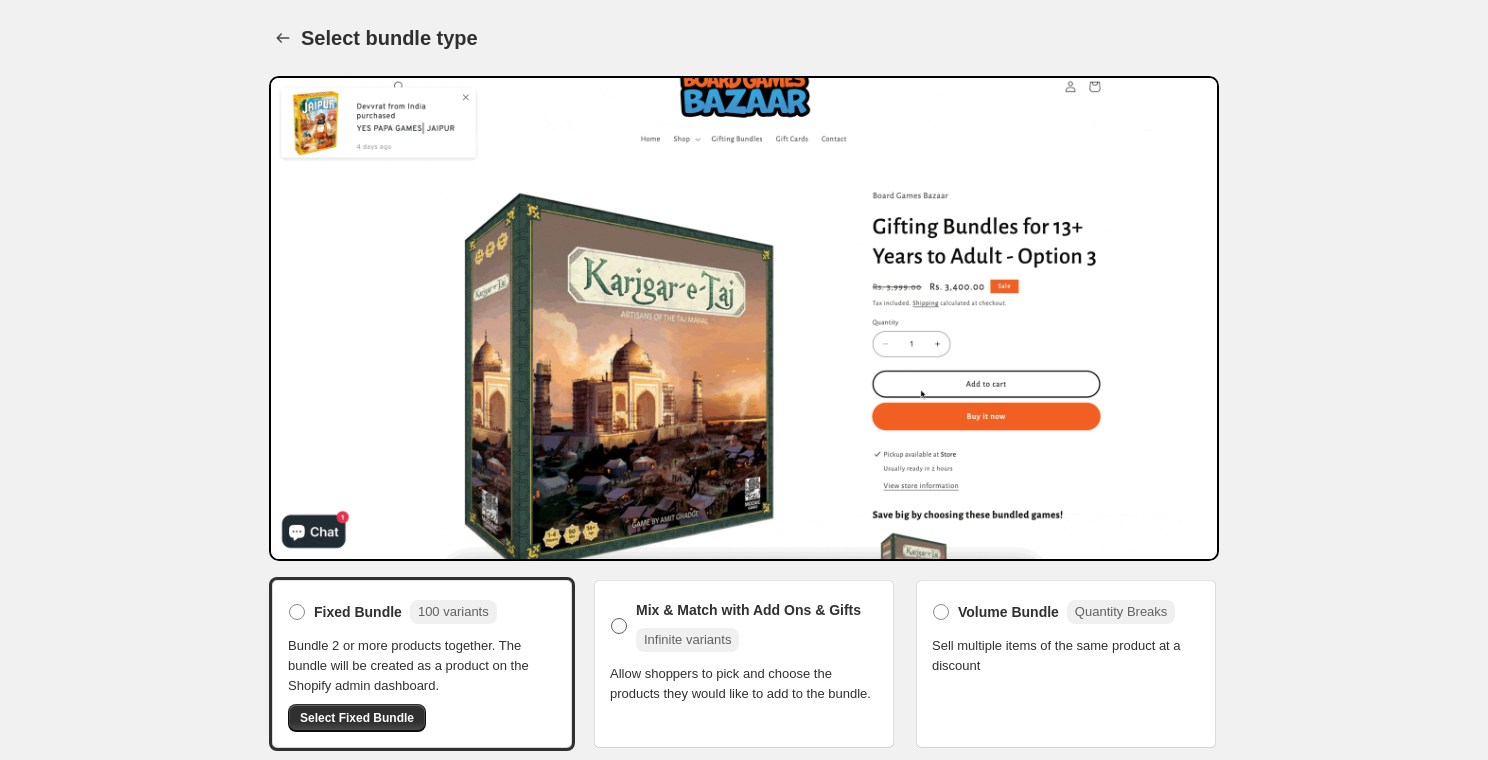 scroll, scrollTop: 0, scrollLeft: 0, axis: both 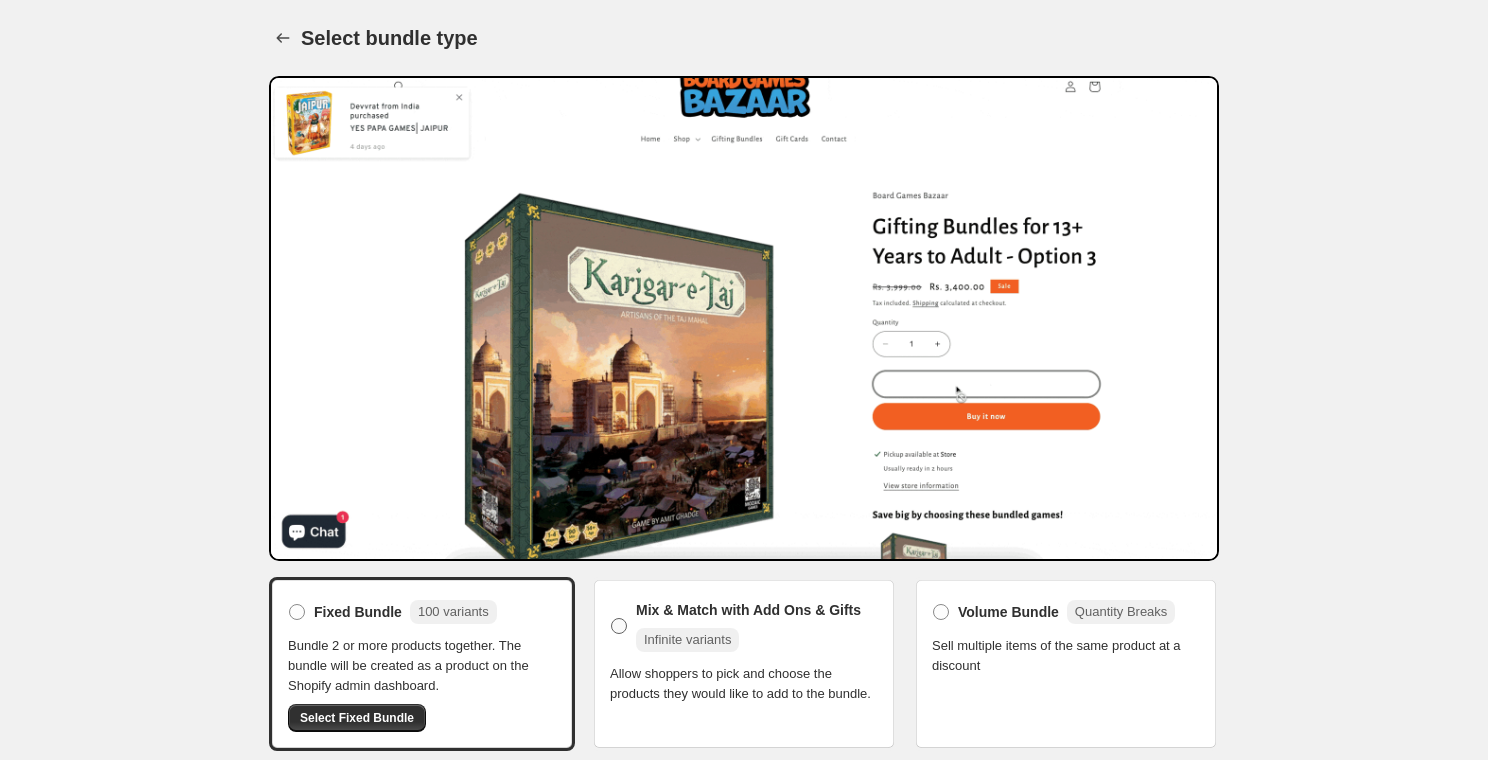 click on "Infinite variants" at bounding box center (687, 640) 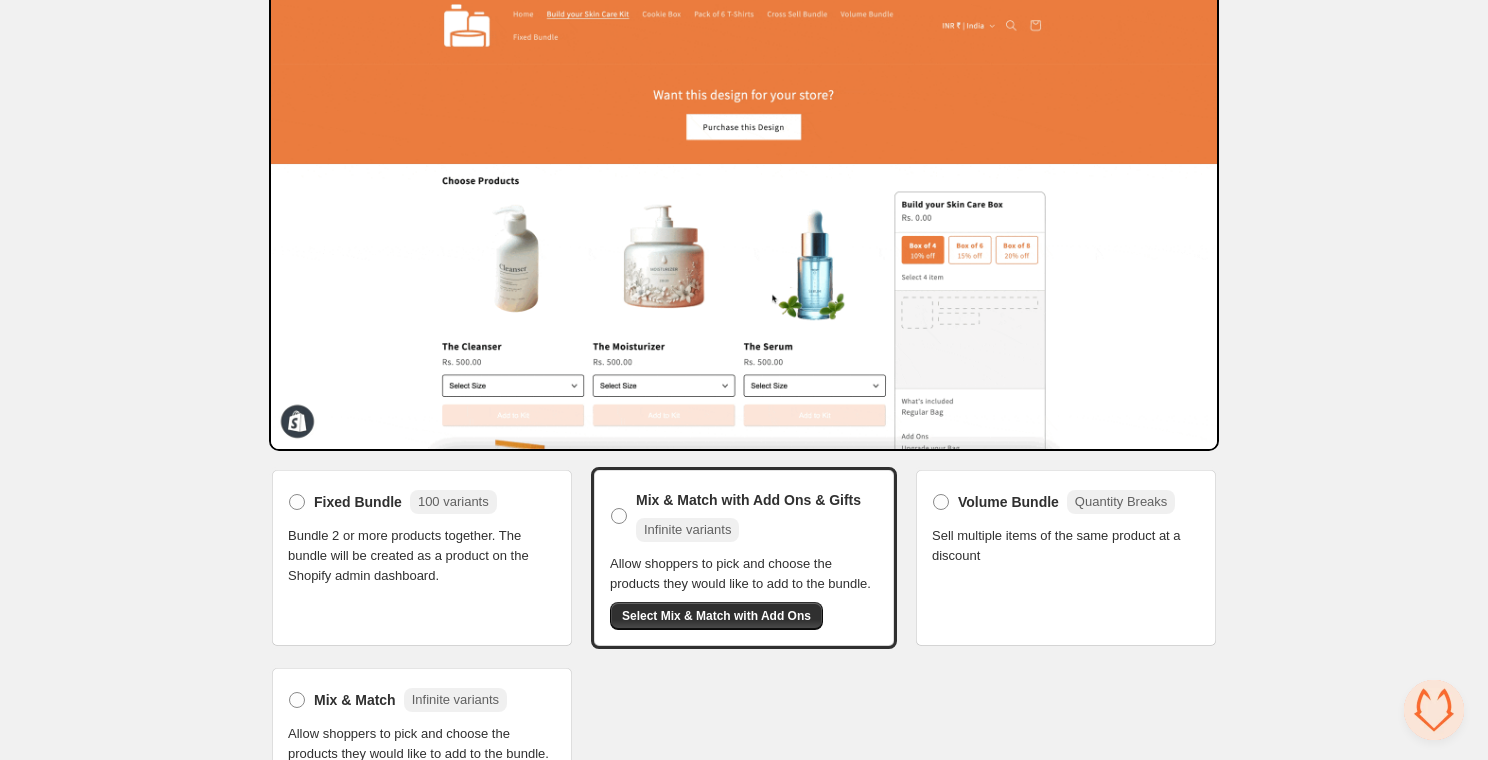 scroll, scrollTop: 132, scrollLeft: 0, axis: vertical 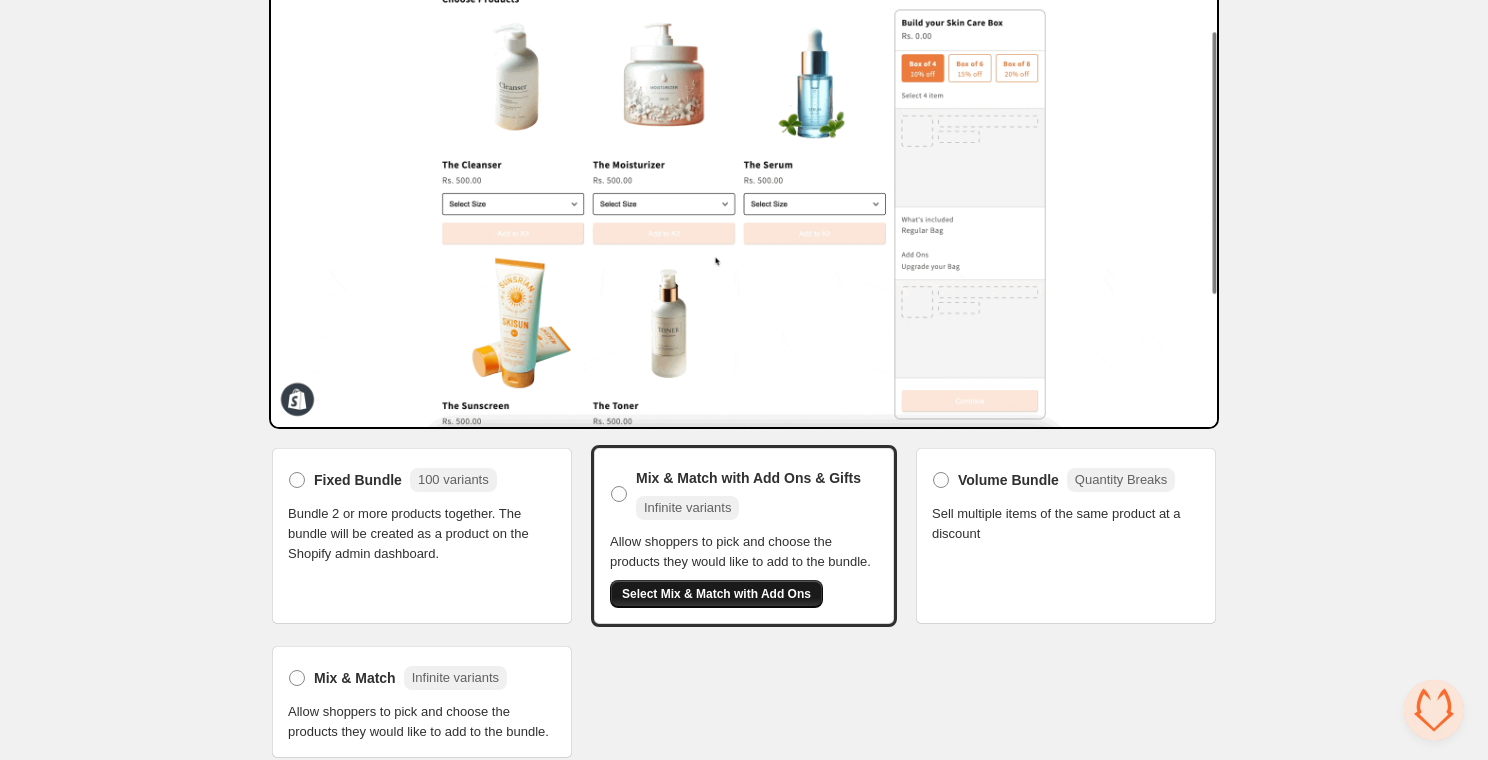 click on "Select Mix & Match with Add Ons" at bounding box center (716, 594) 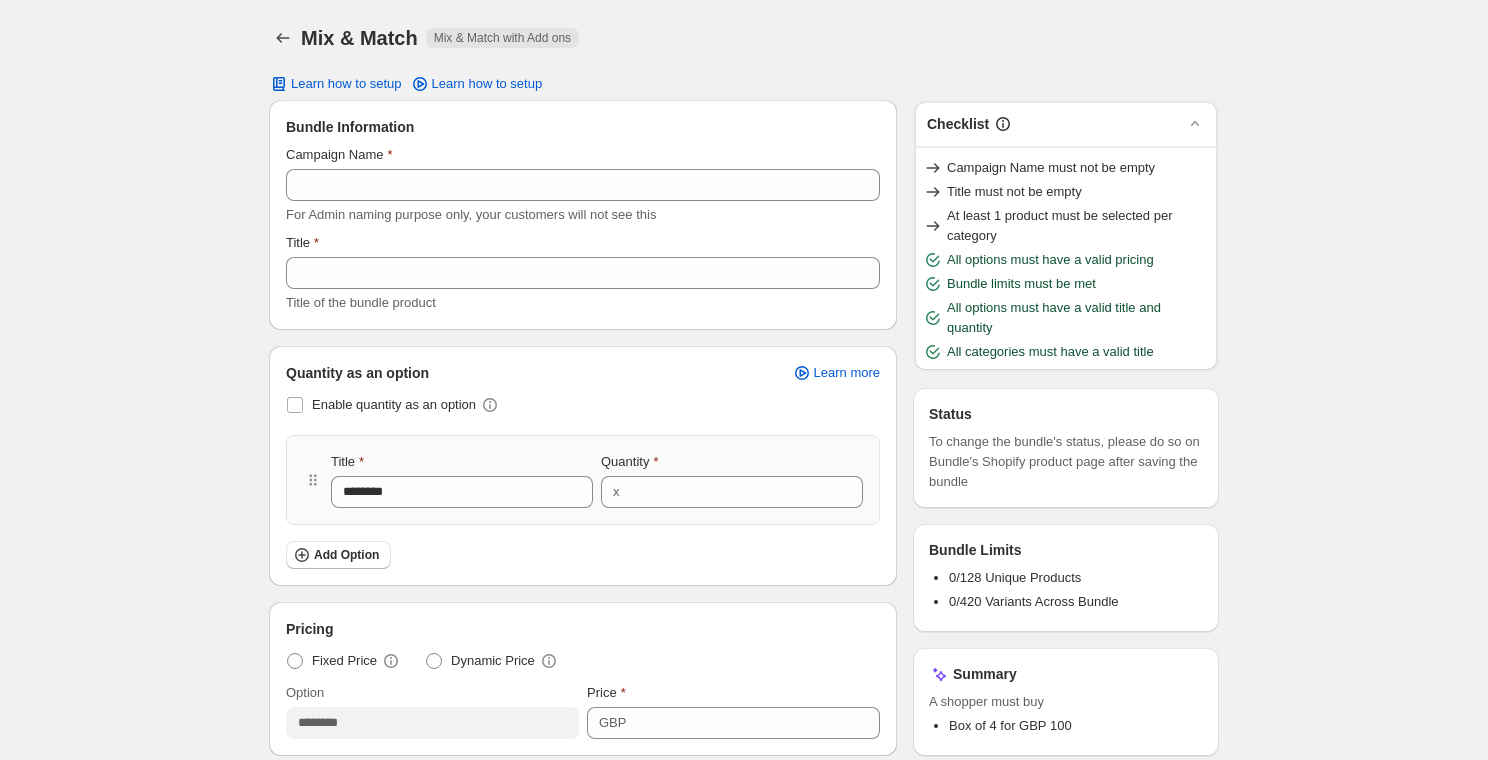 scroll, scrollTop: 0, scrollLeft: 0, axis: both 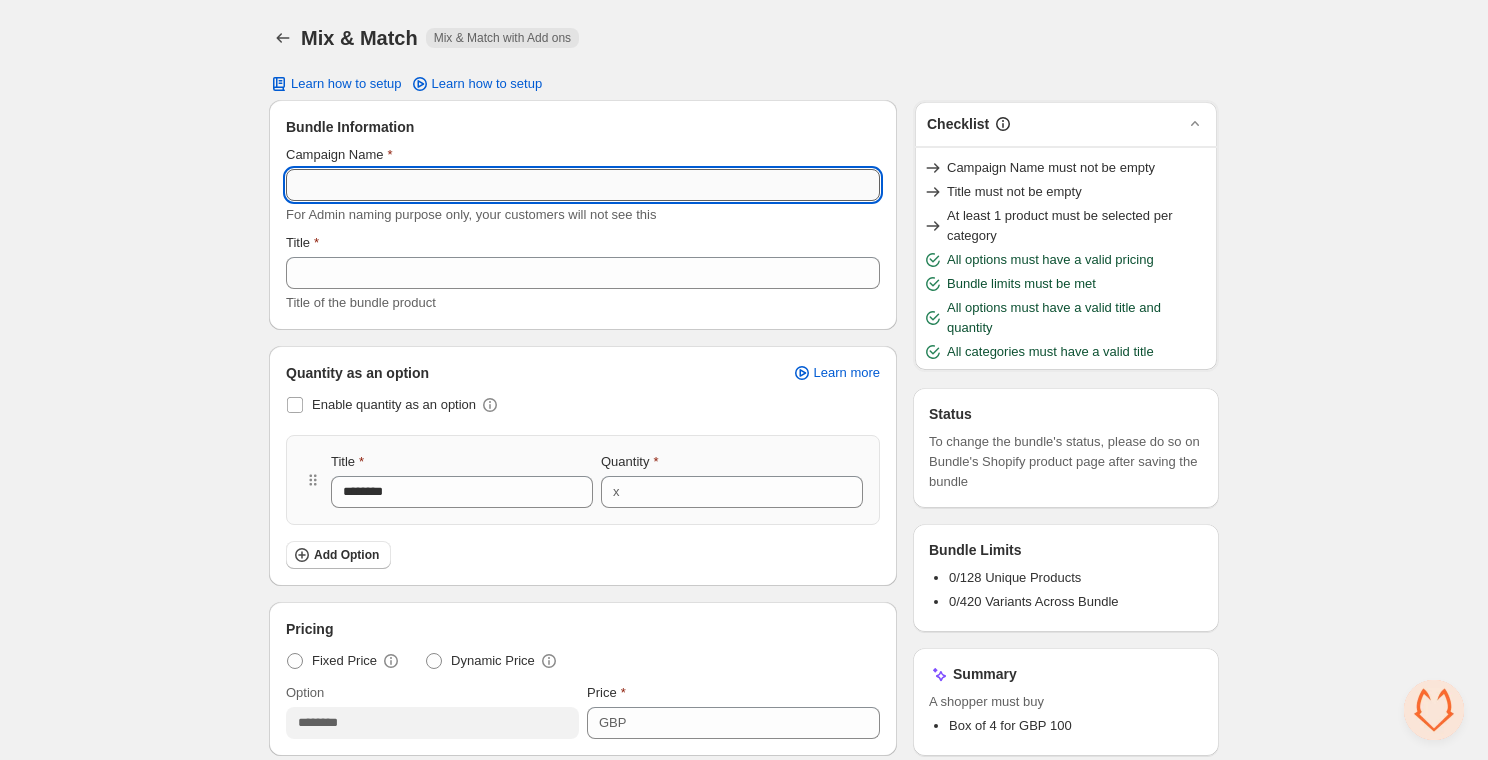 click on "Campaign Name" at bounding box center (583, 185) 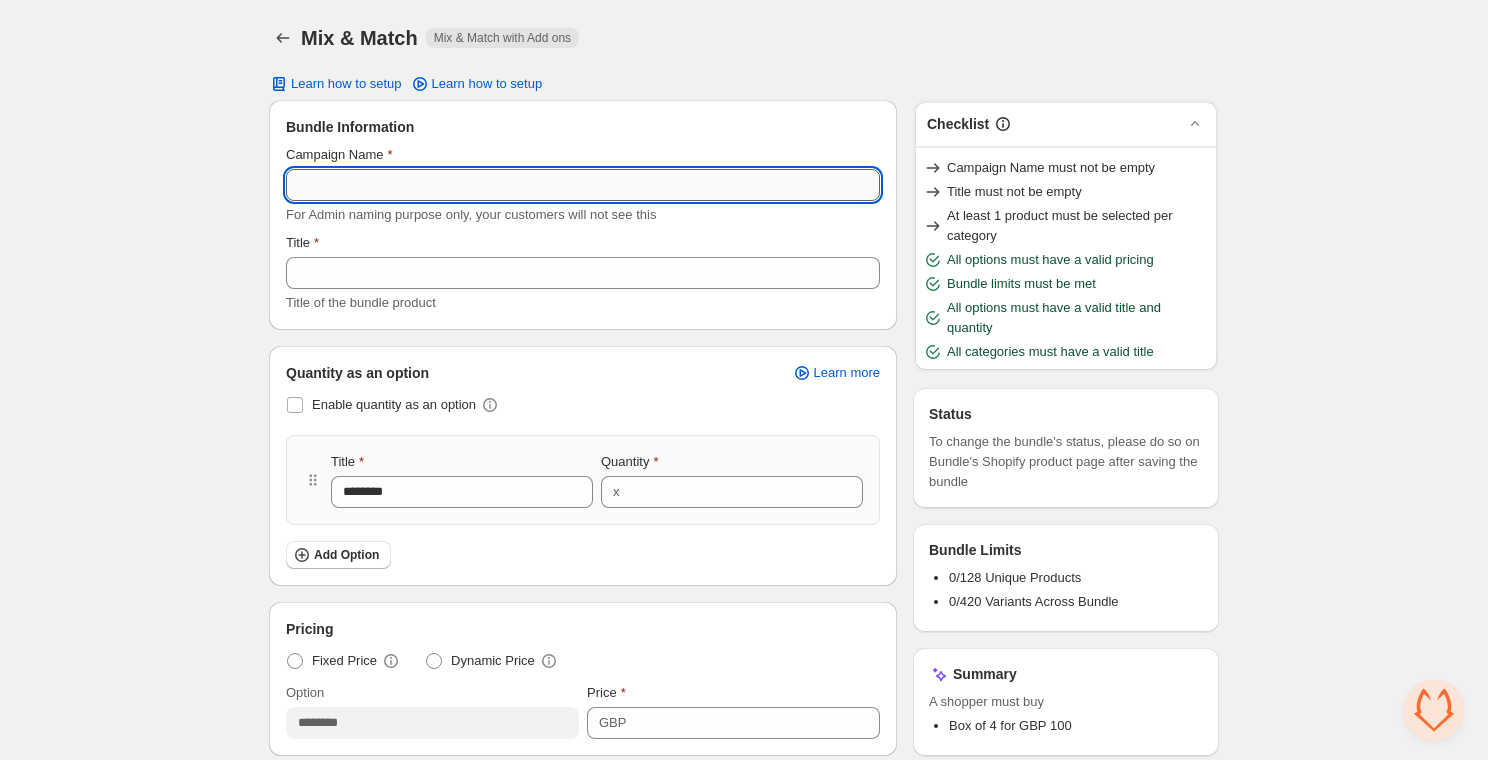 paste on "**********" 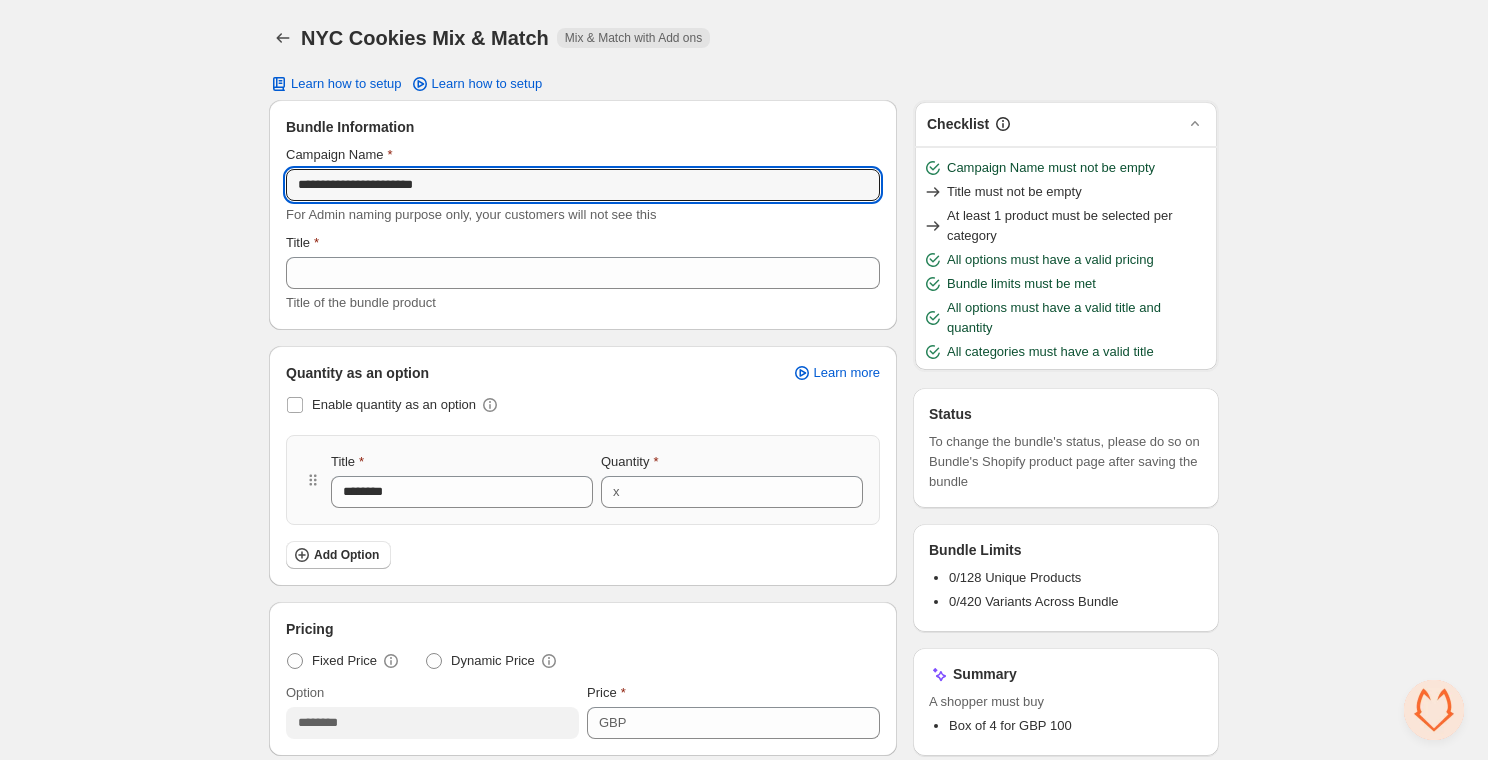 type on "**********" 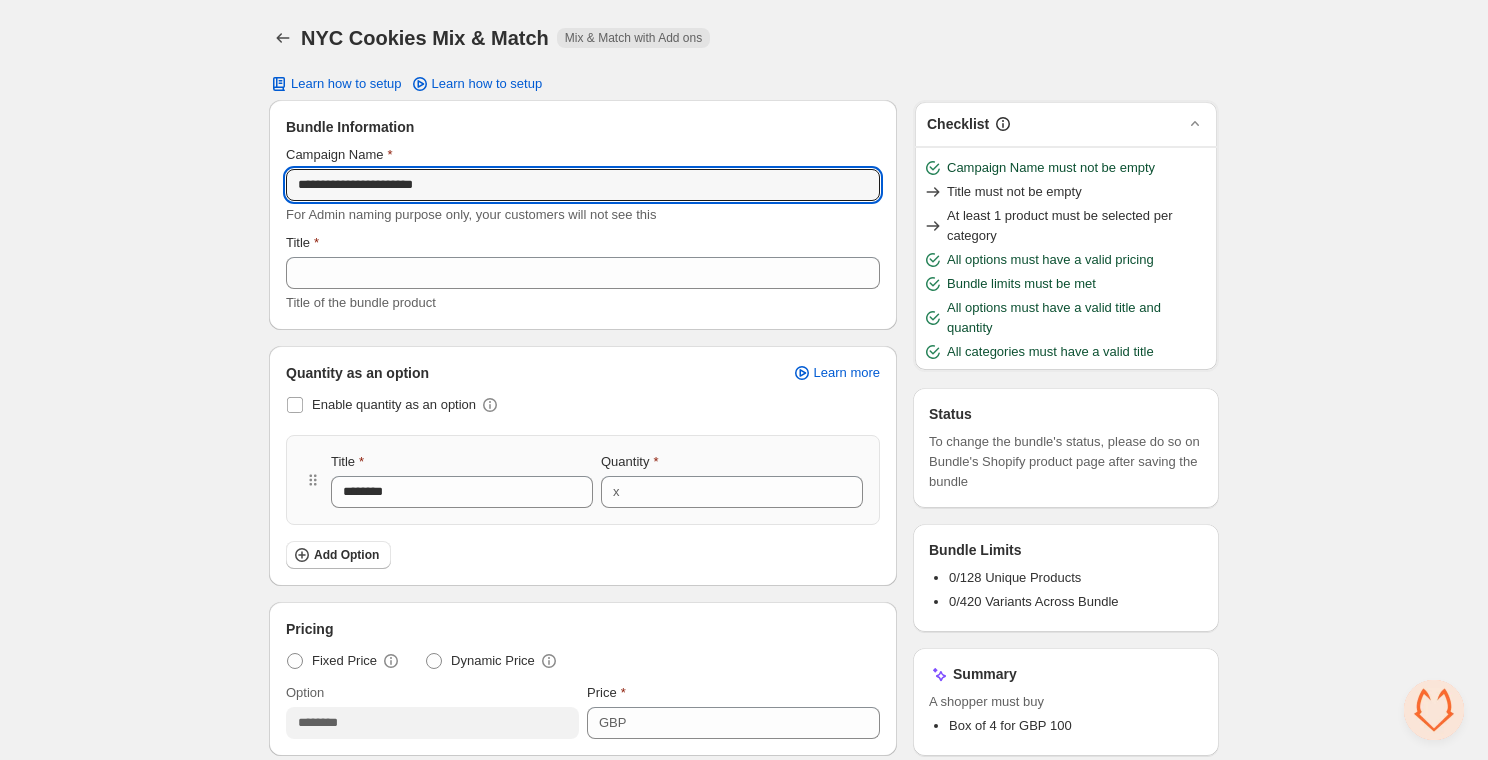 click on "Title Title of the bundle product" at bounding box center [583, 273] 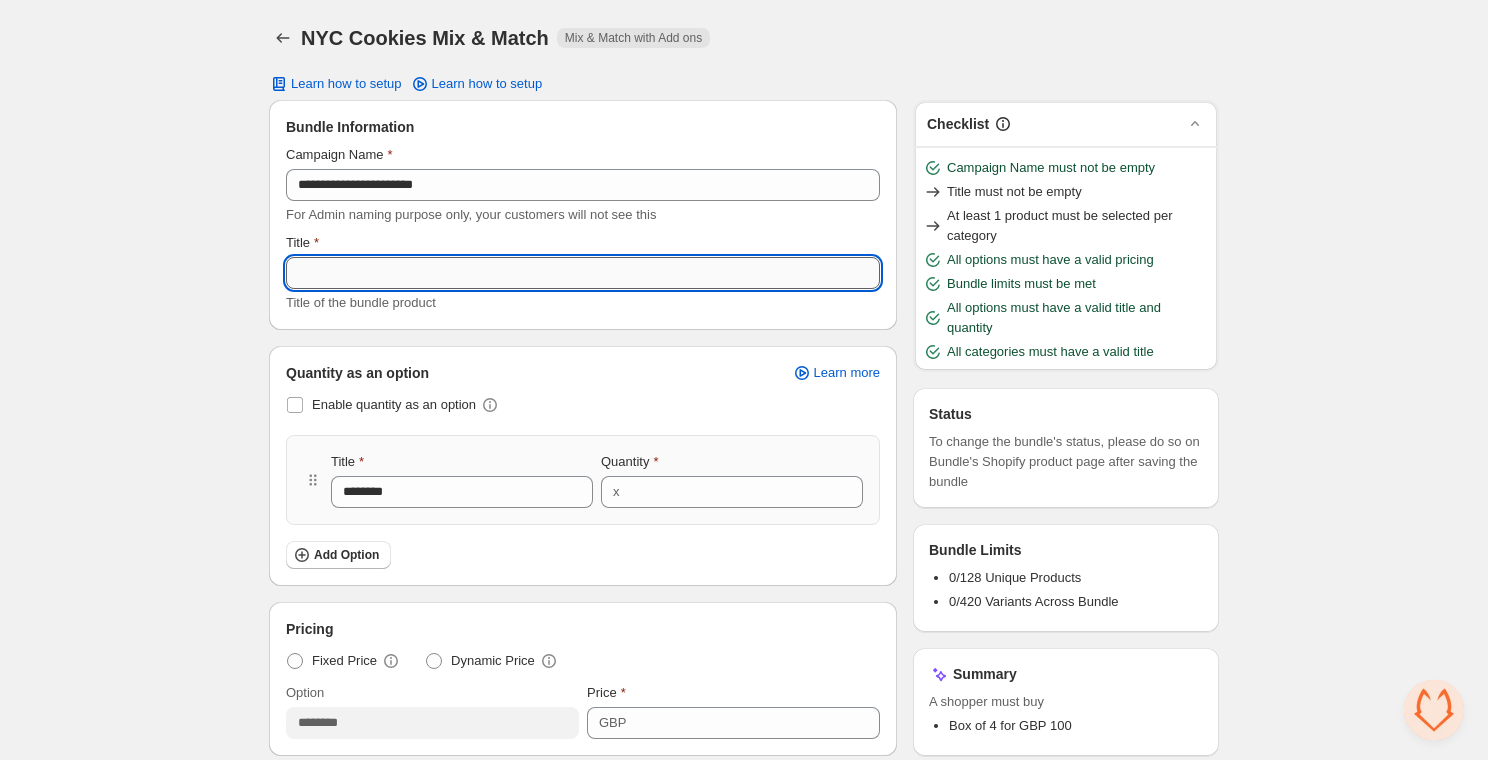 click on "Title" at bounding box center [583, 273] 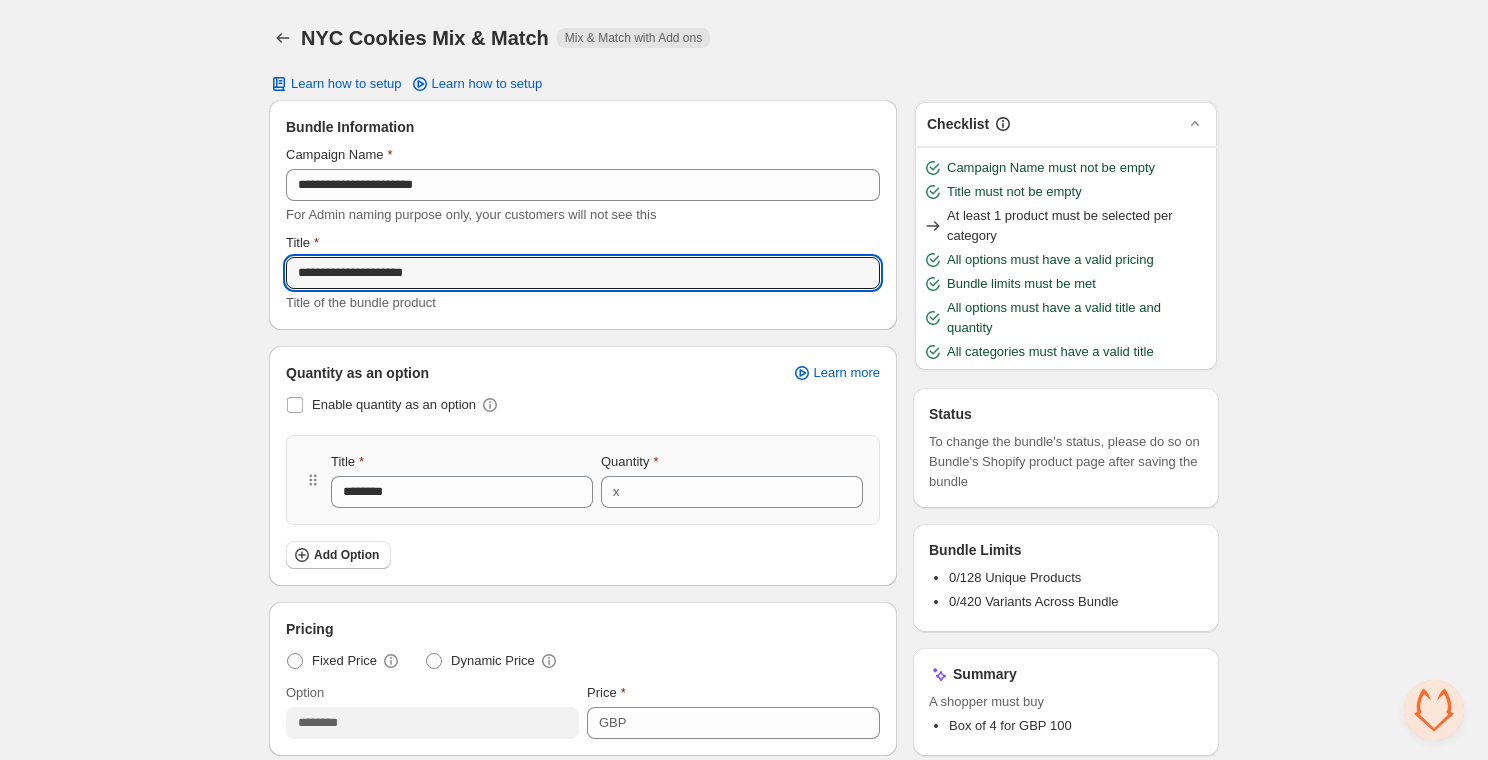 type on "**********" 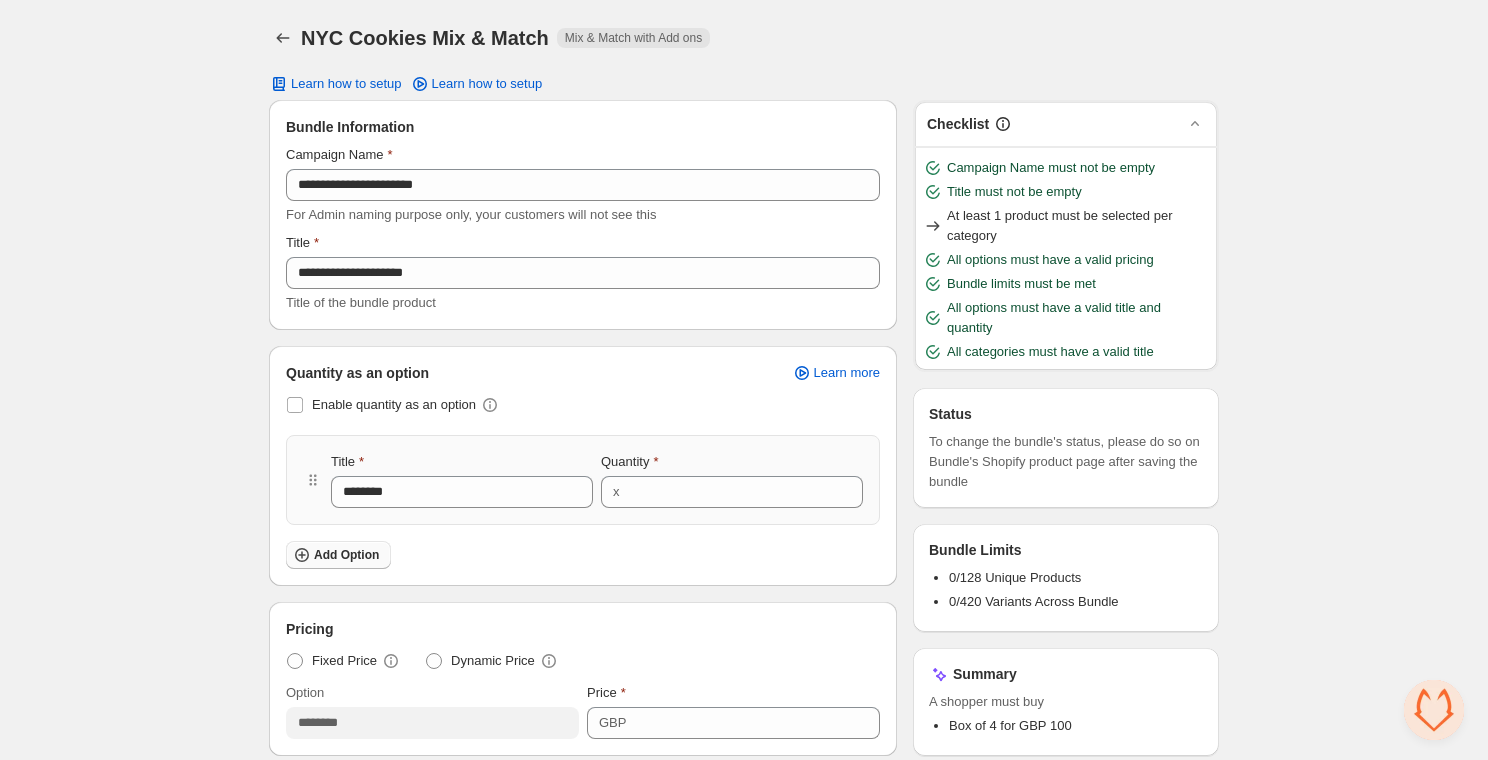 click on "Add Option" at bounding box center [338, 555] 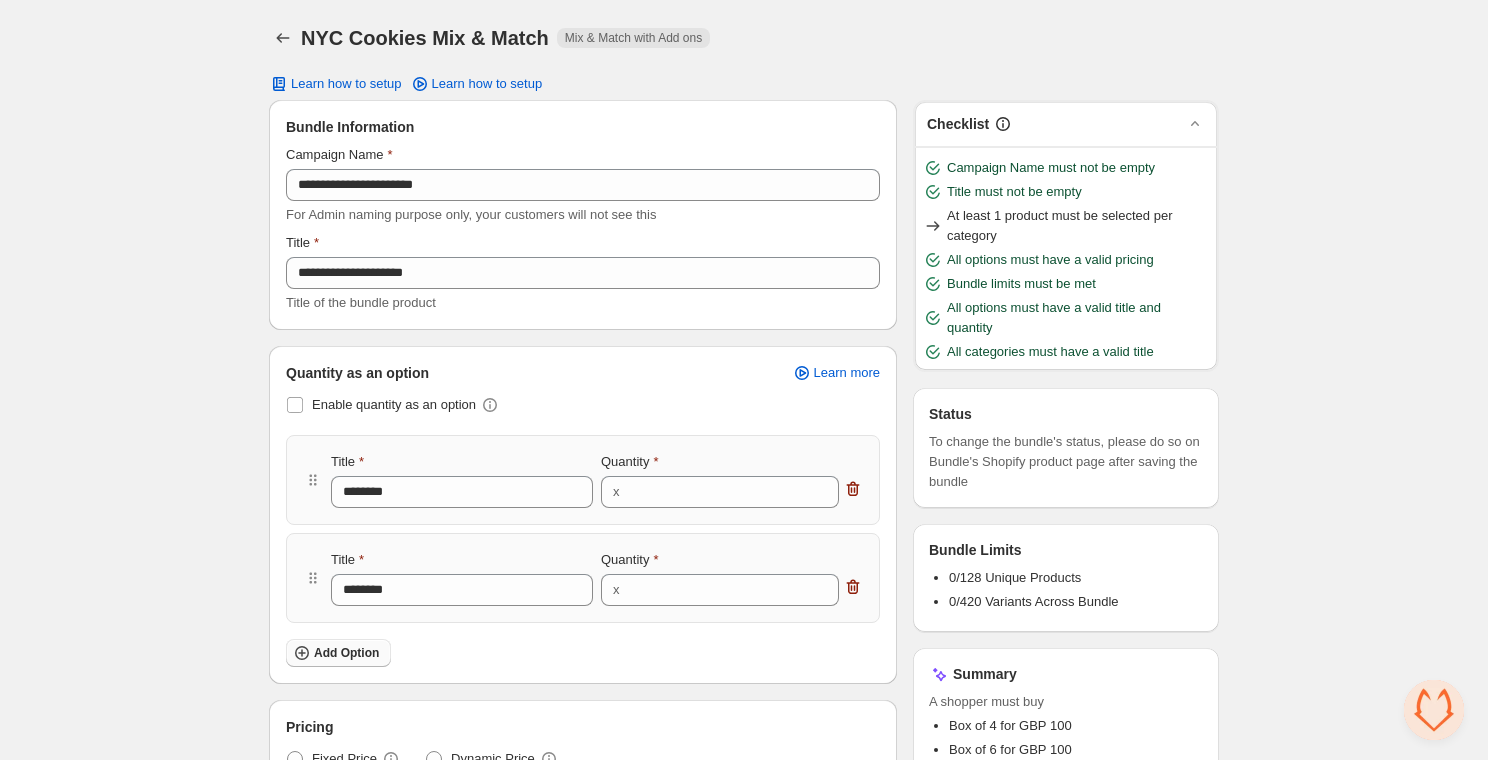 click on "Add Option" at bounding box center [338, 653] 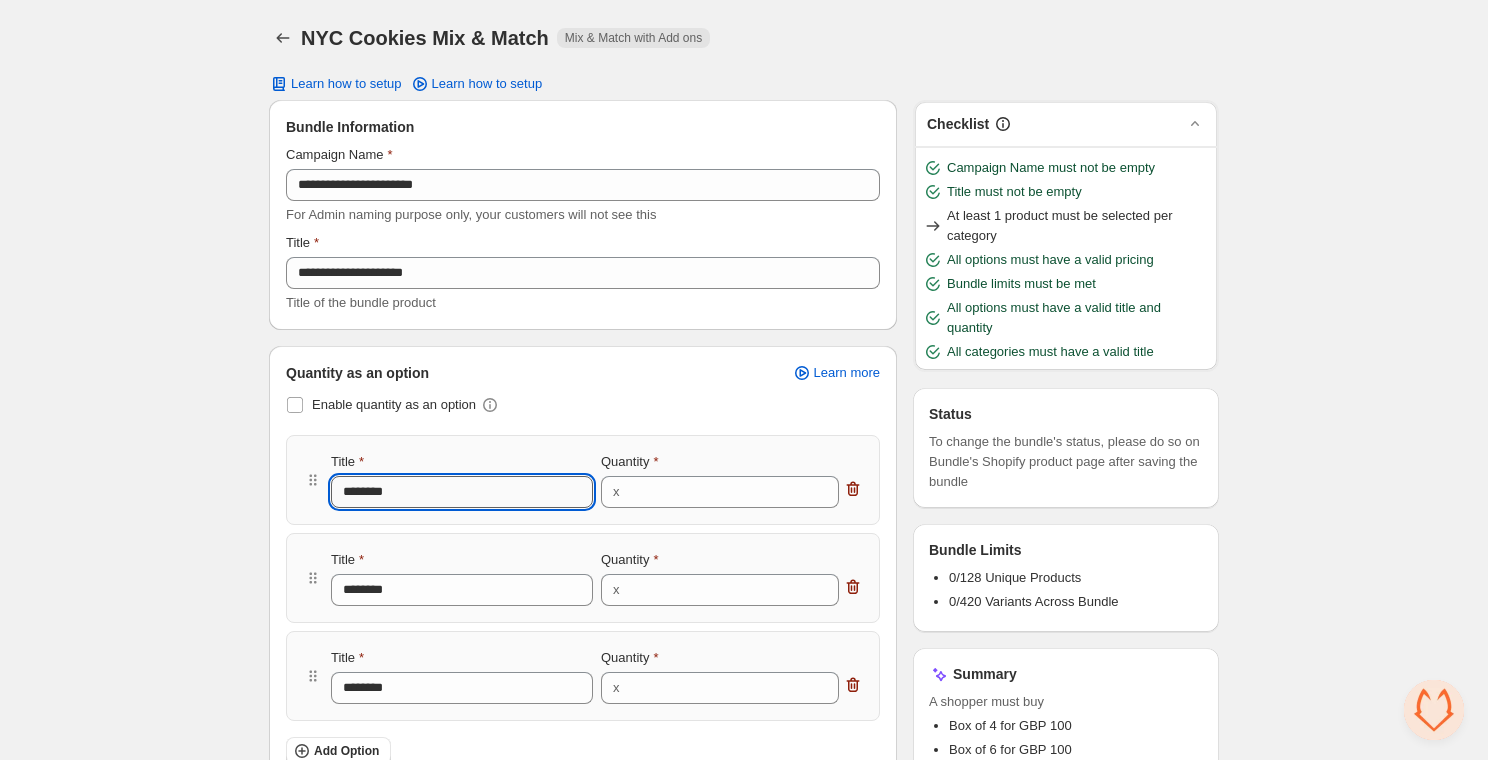 click on "********" at bounding box center [462, 492] 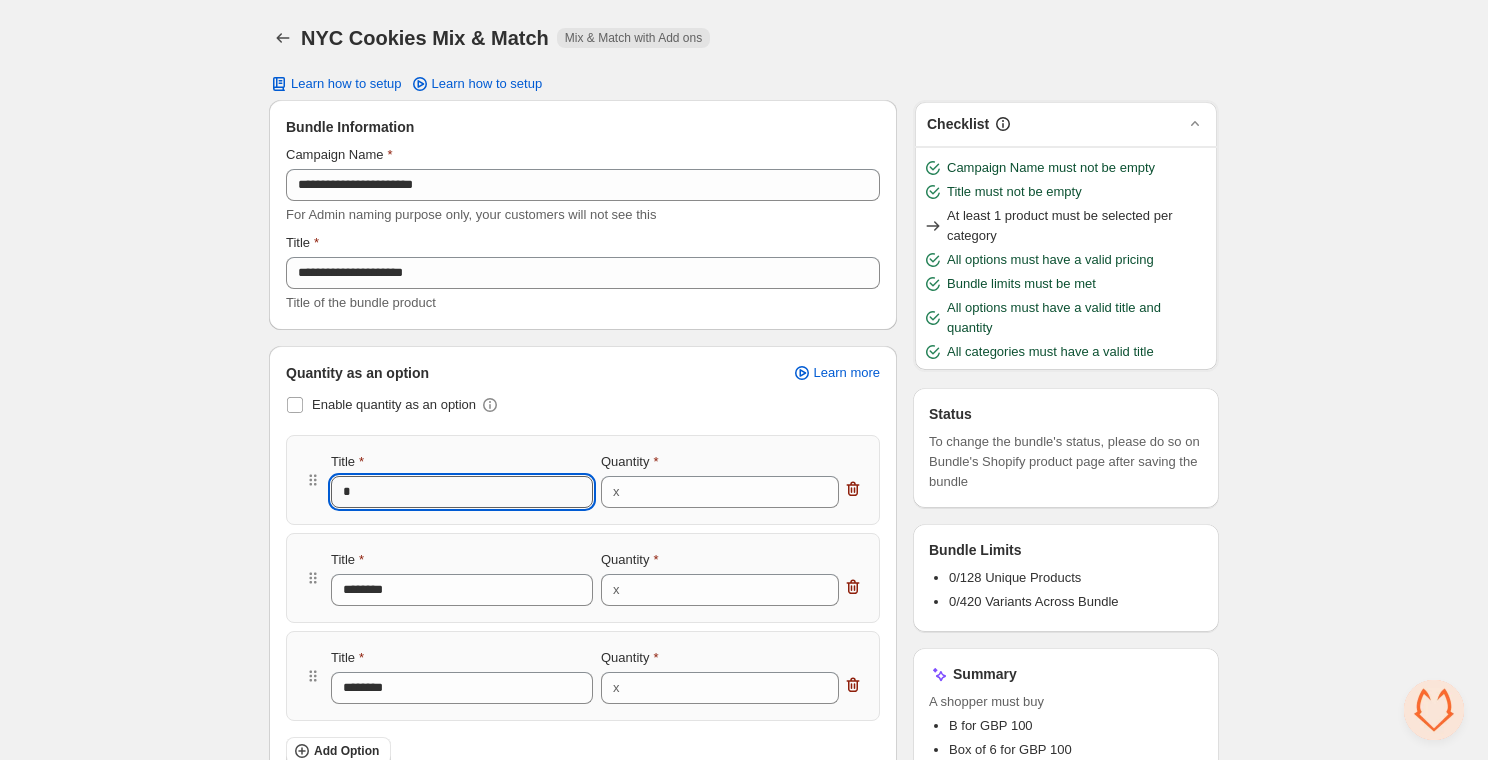 type on "**" 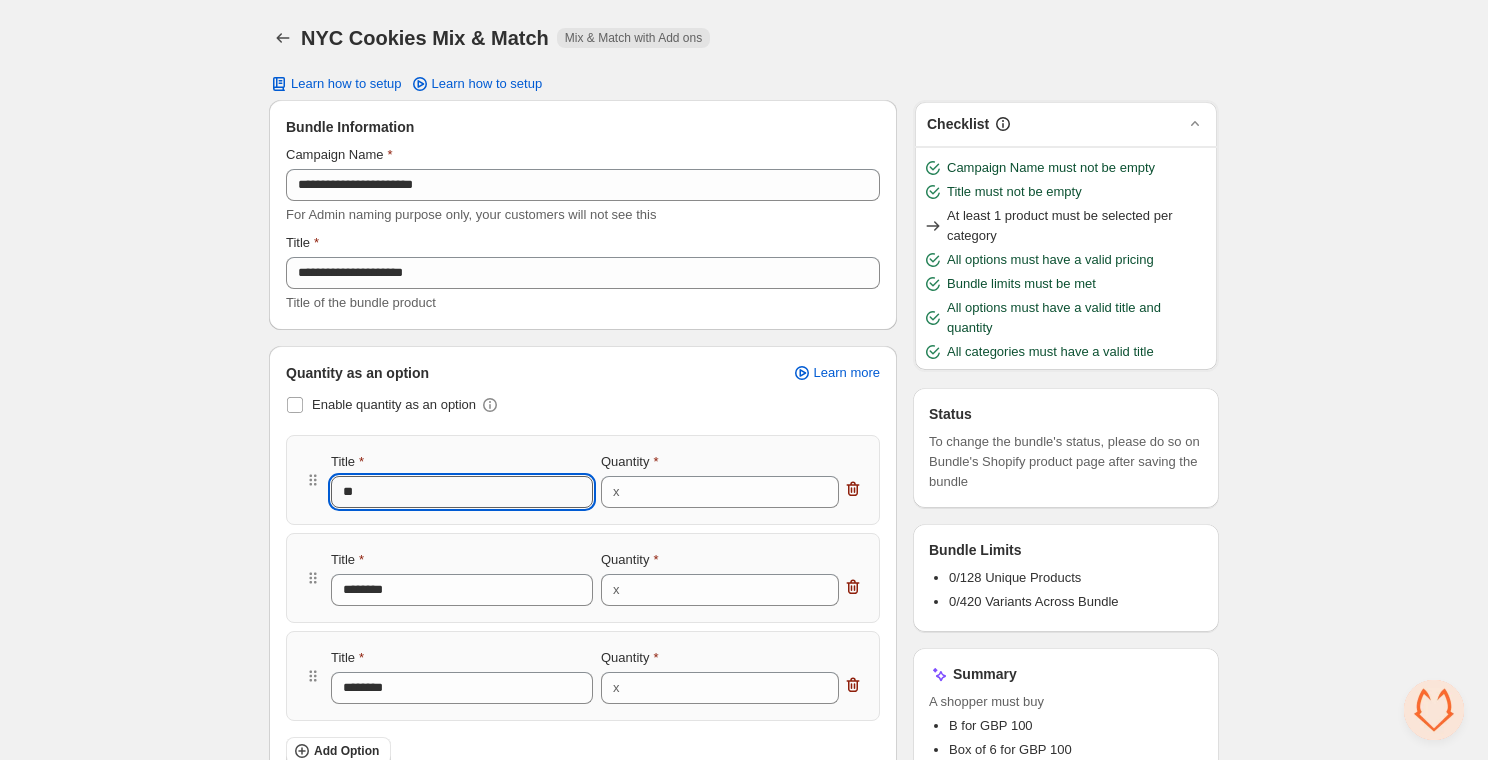 type on "***" 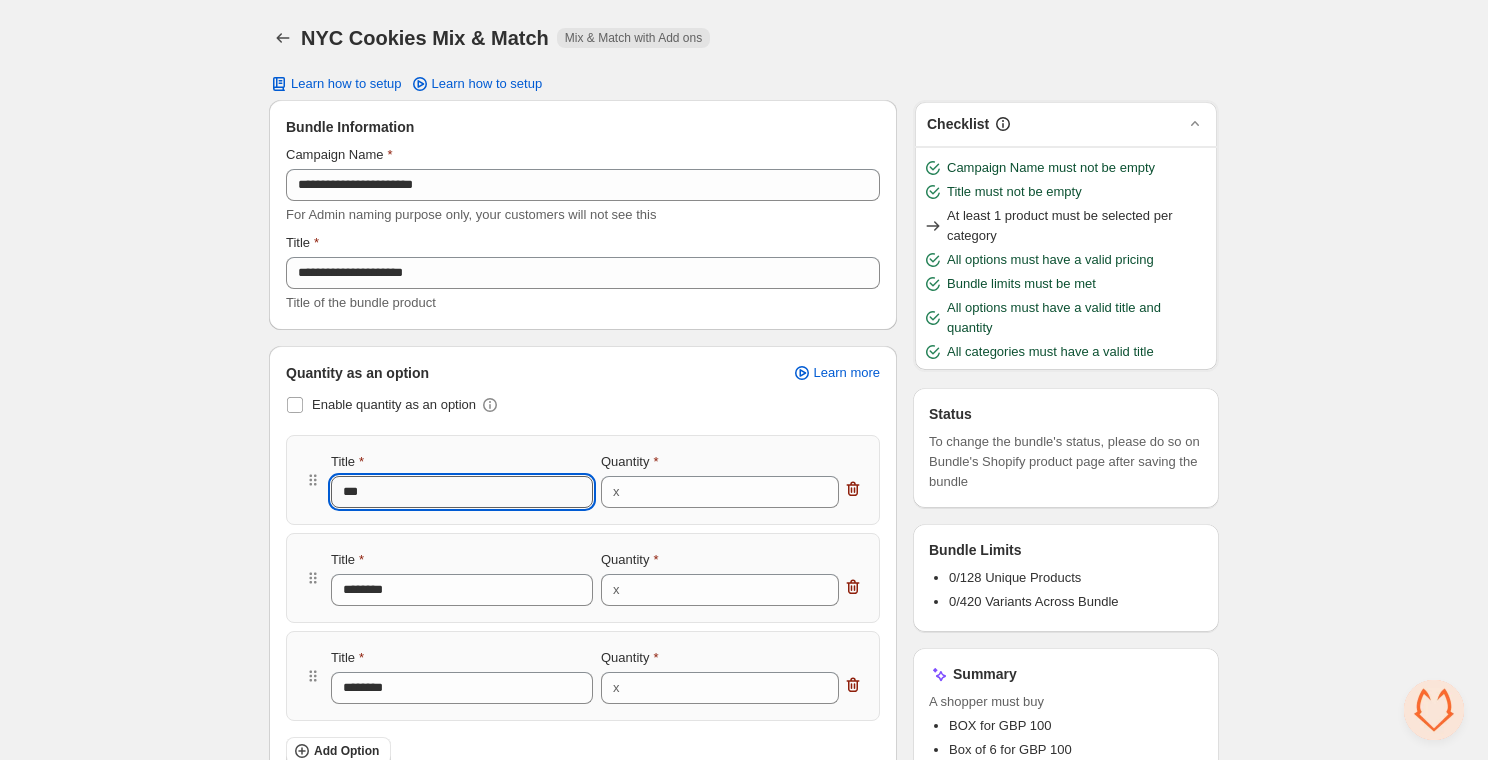 type on "***" 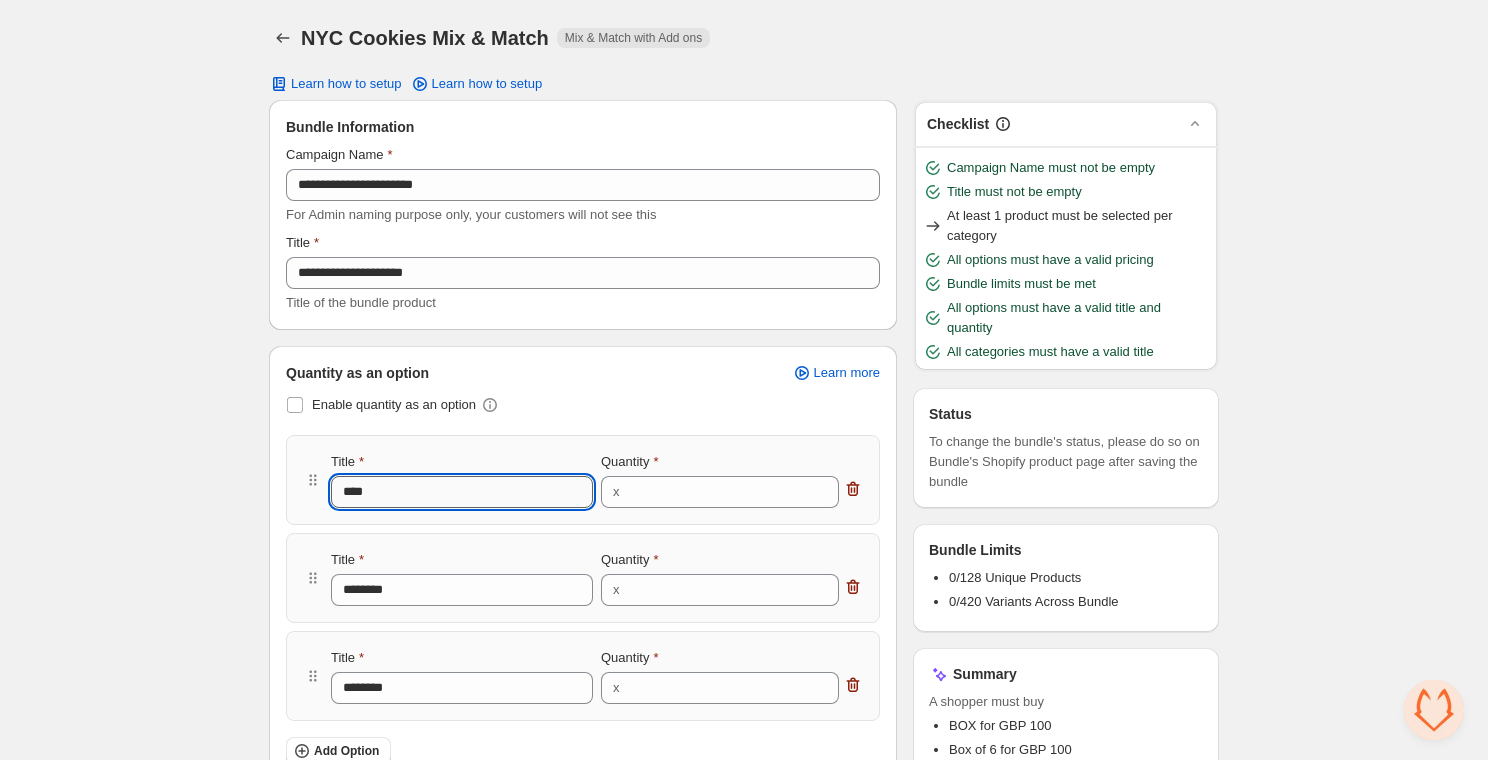 type on "*****" 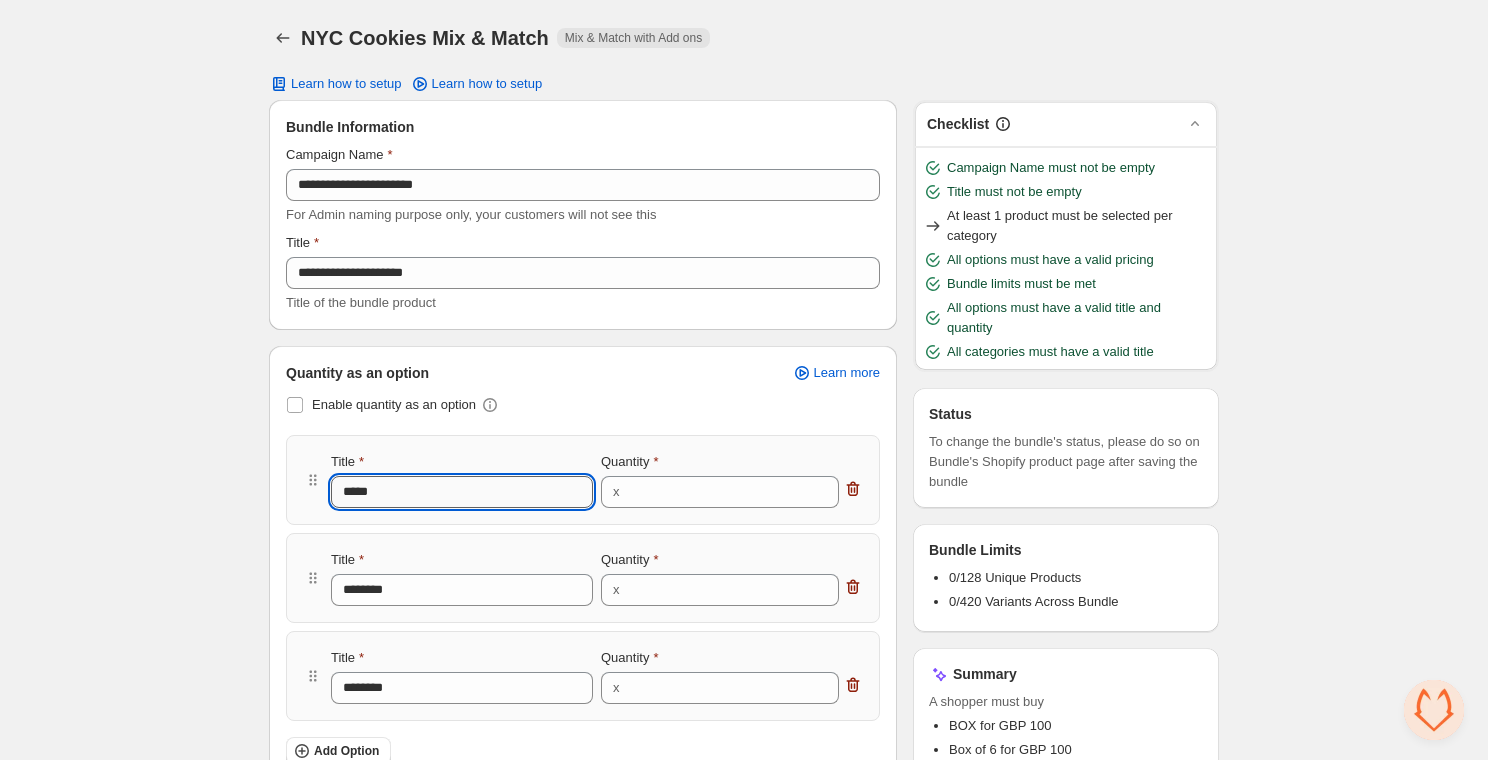 type on "******" 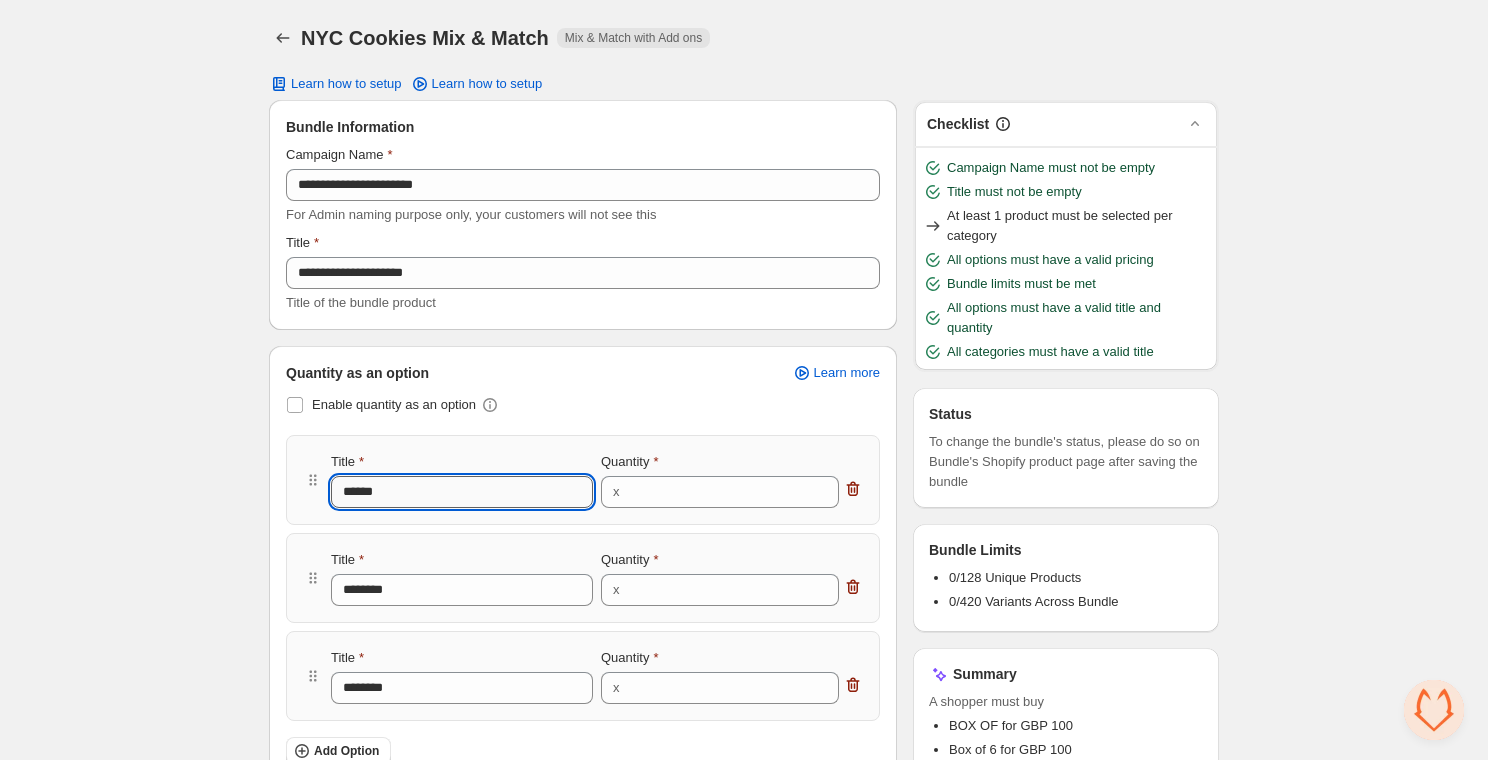 type on "******" 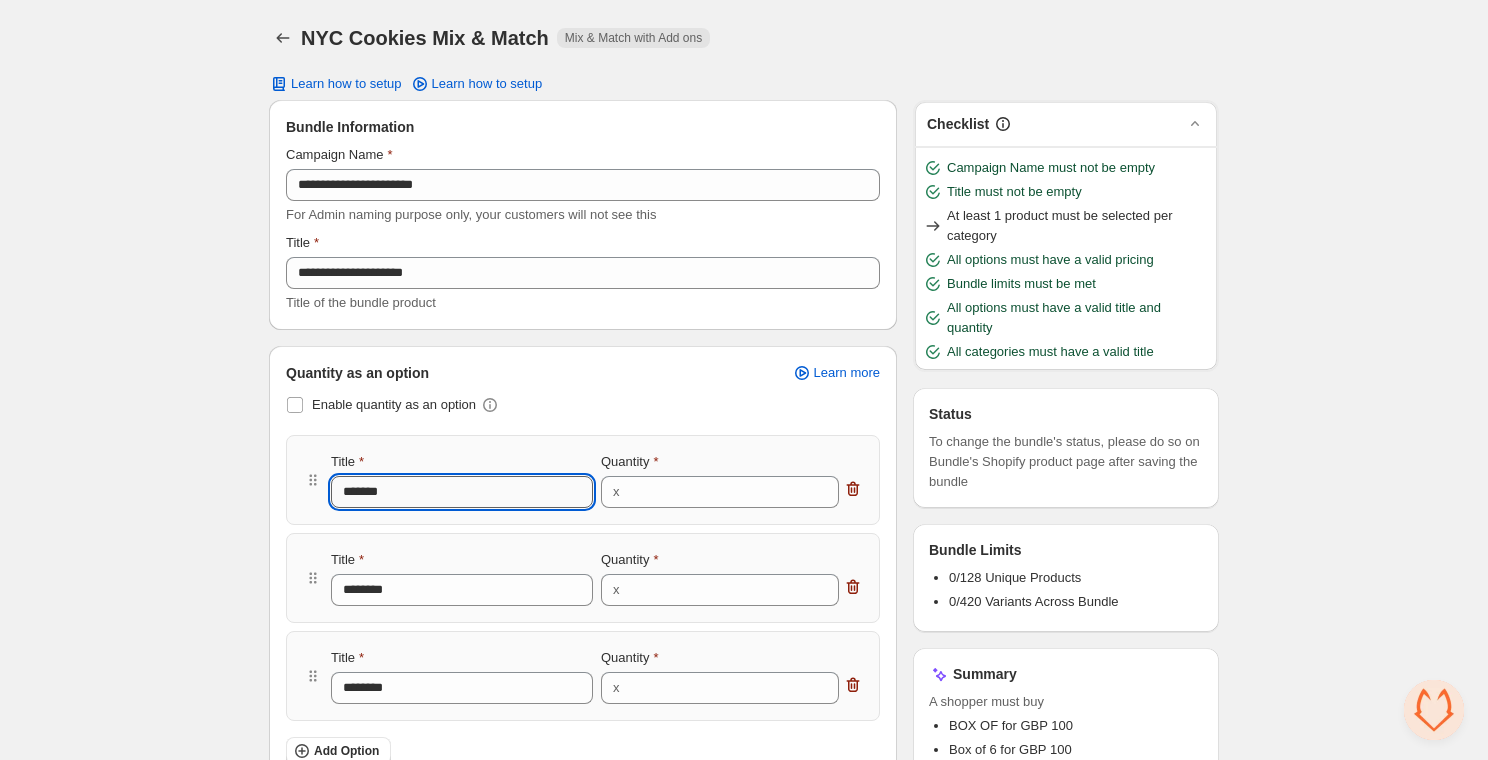 type on "********" 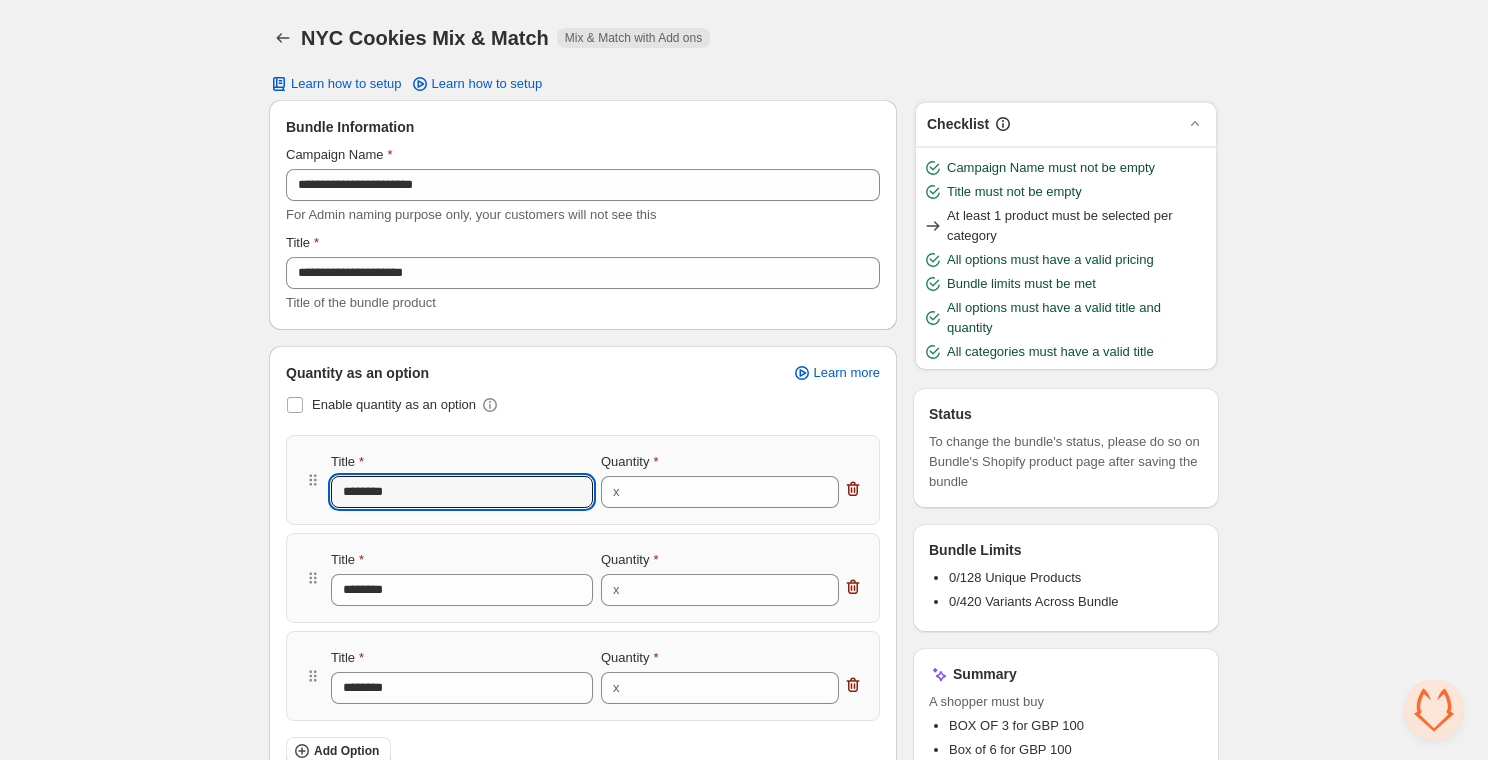 type on "********" 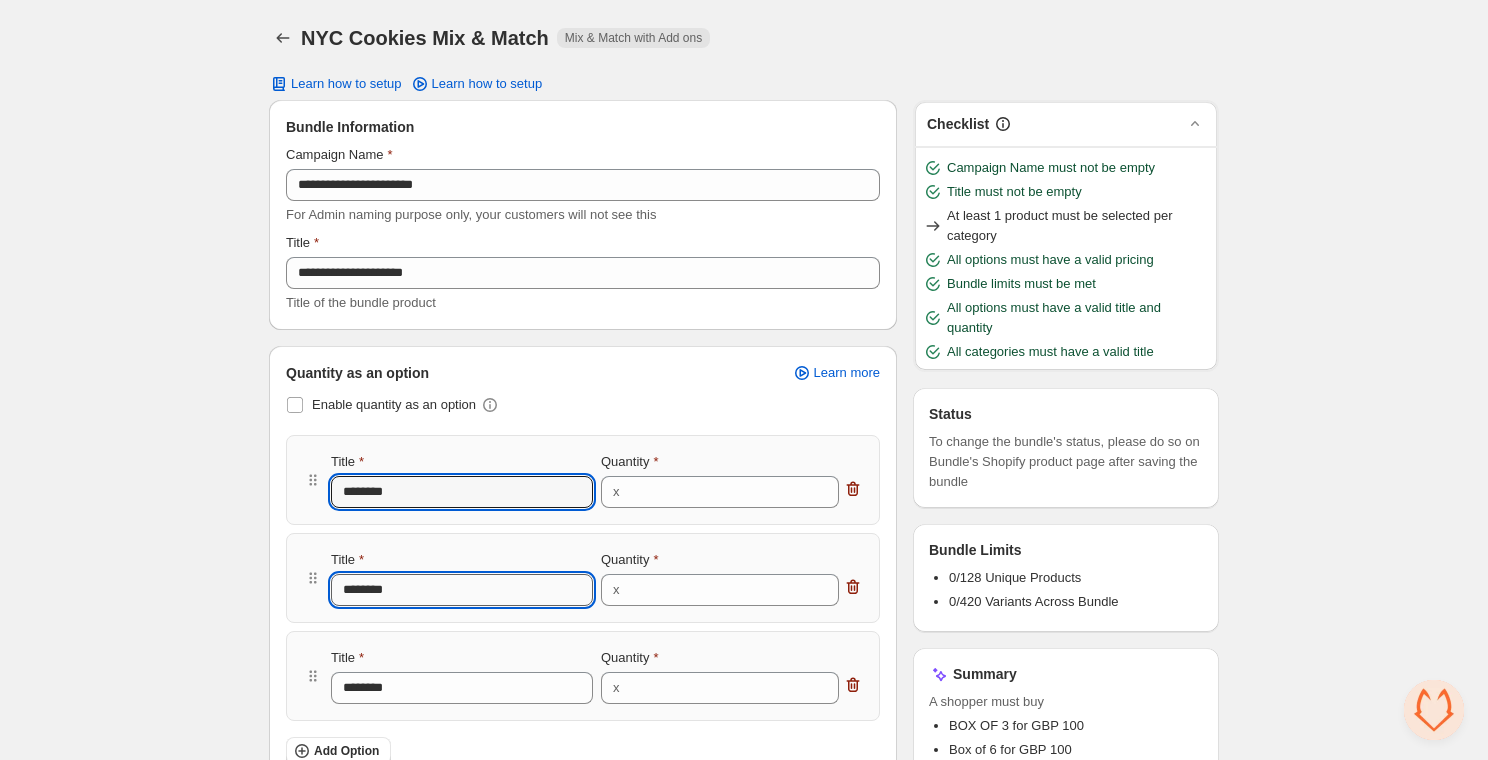 click on "********" at bounding box center (462, 590) 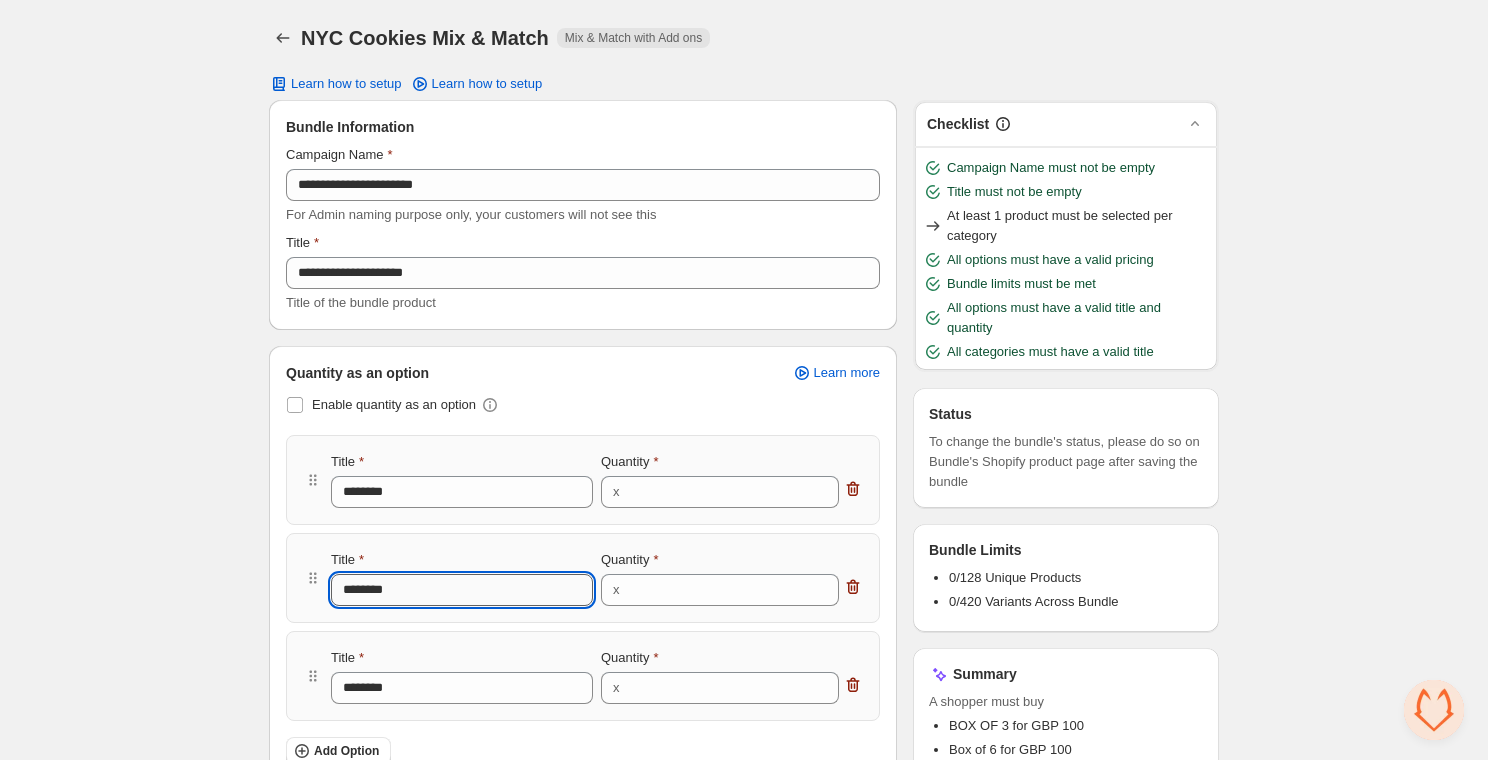 type on "***" 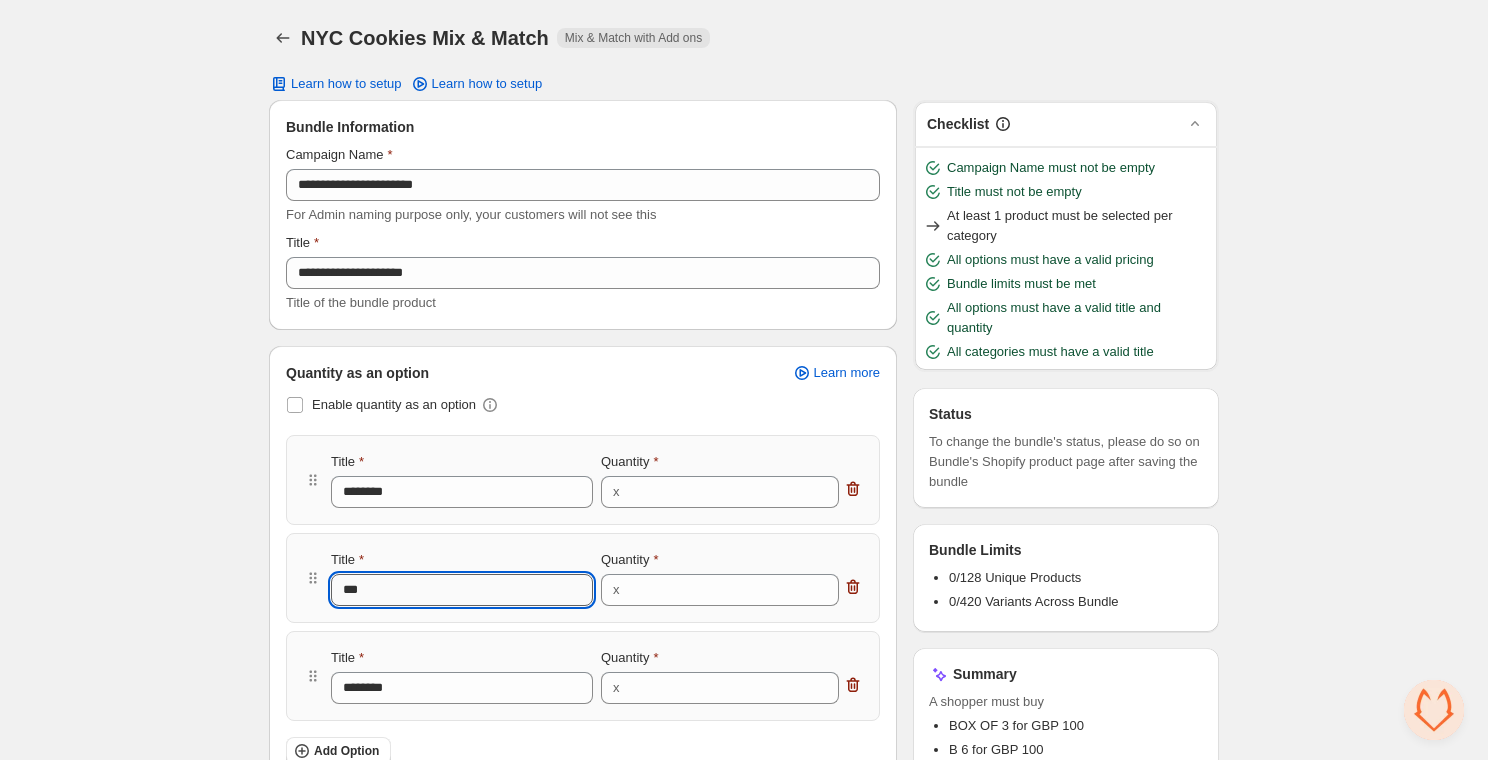 type on "****" 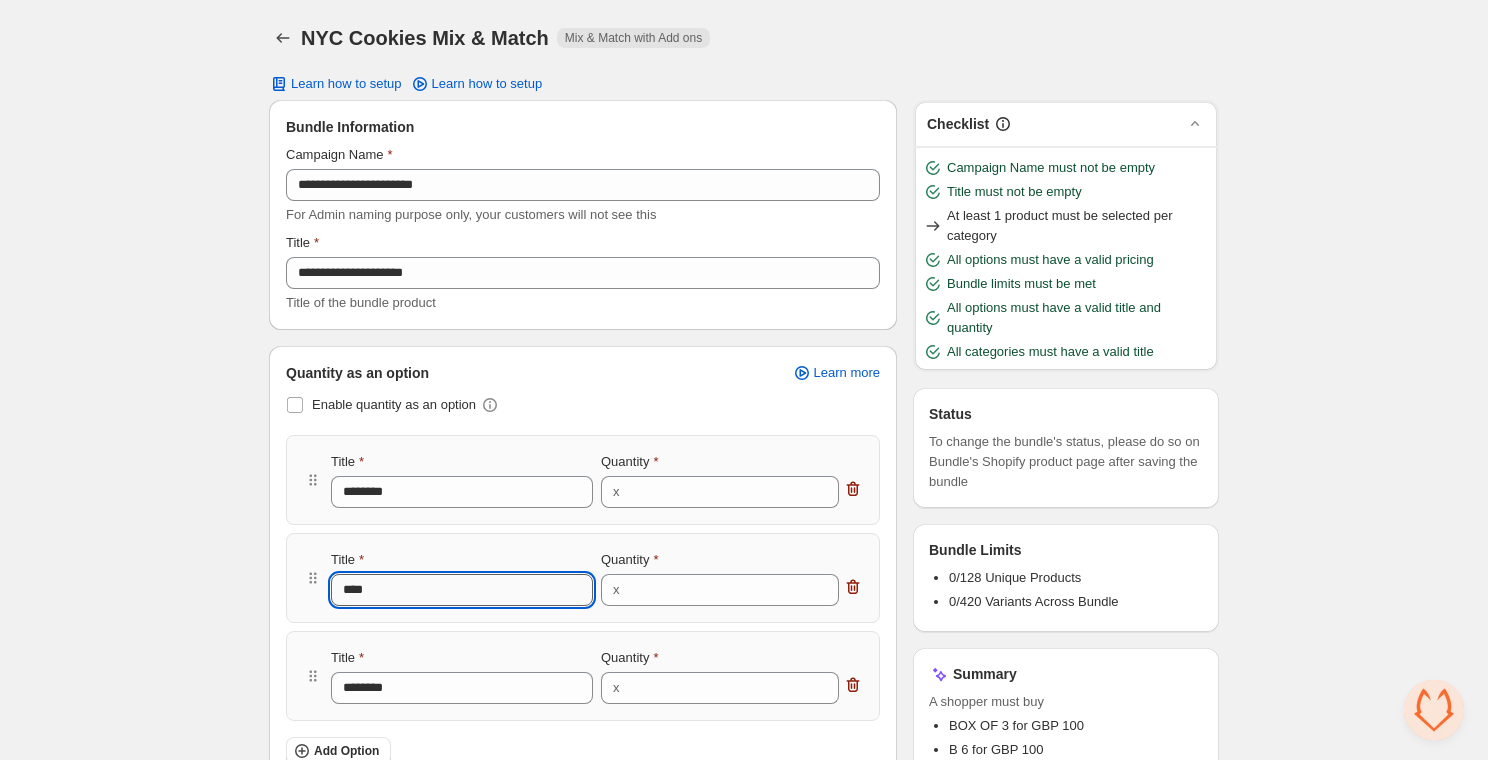 type on "*****" 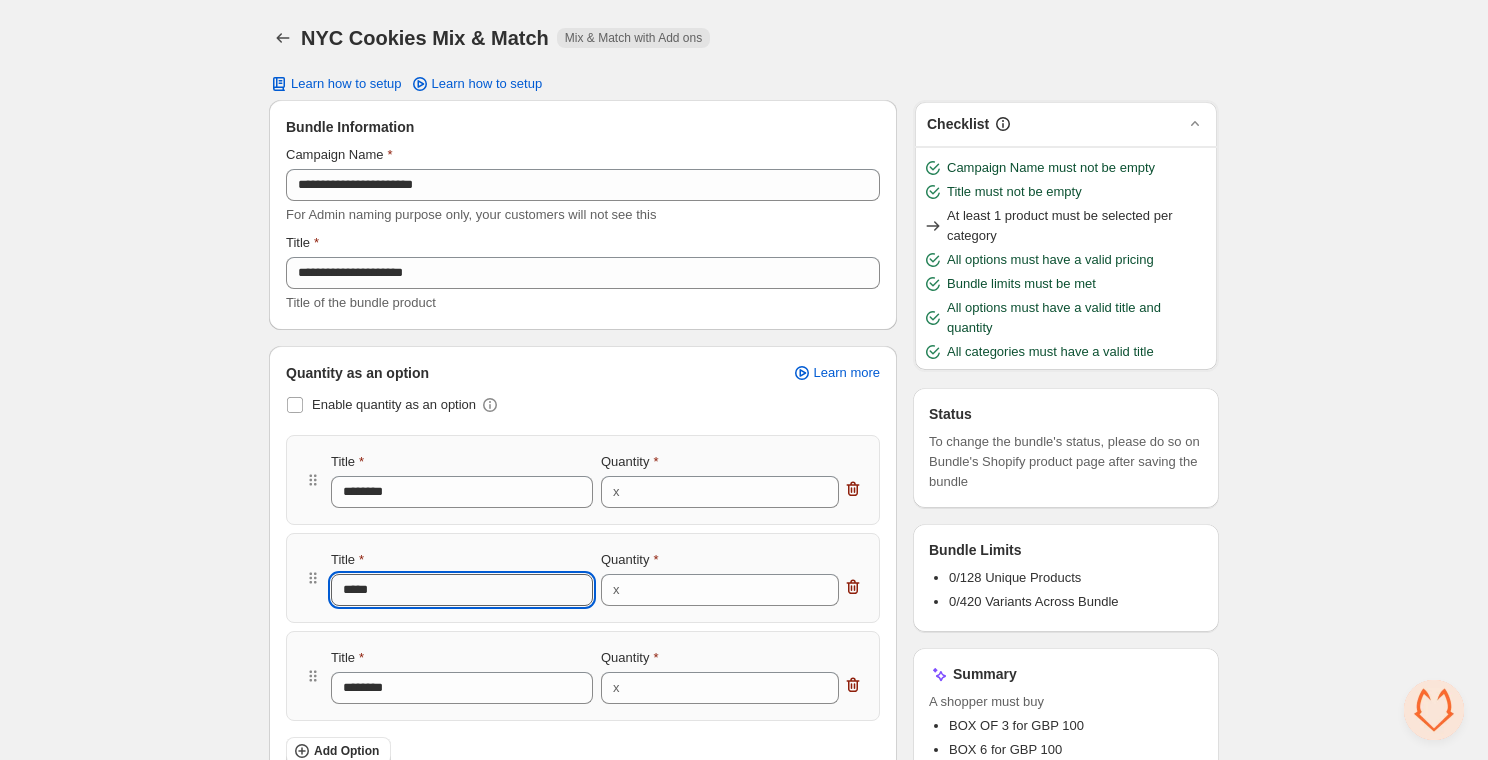 type on "******" 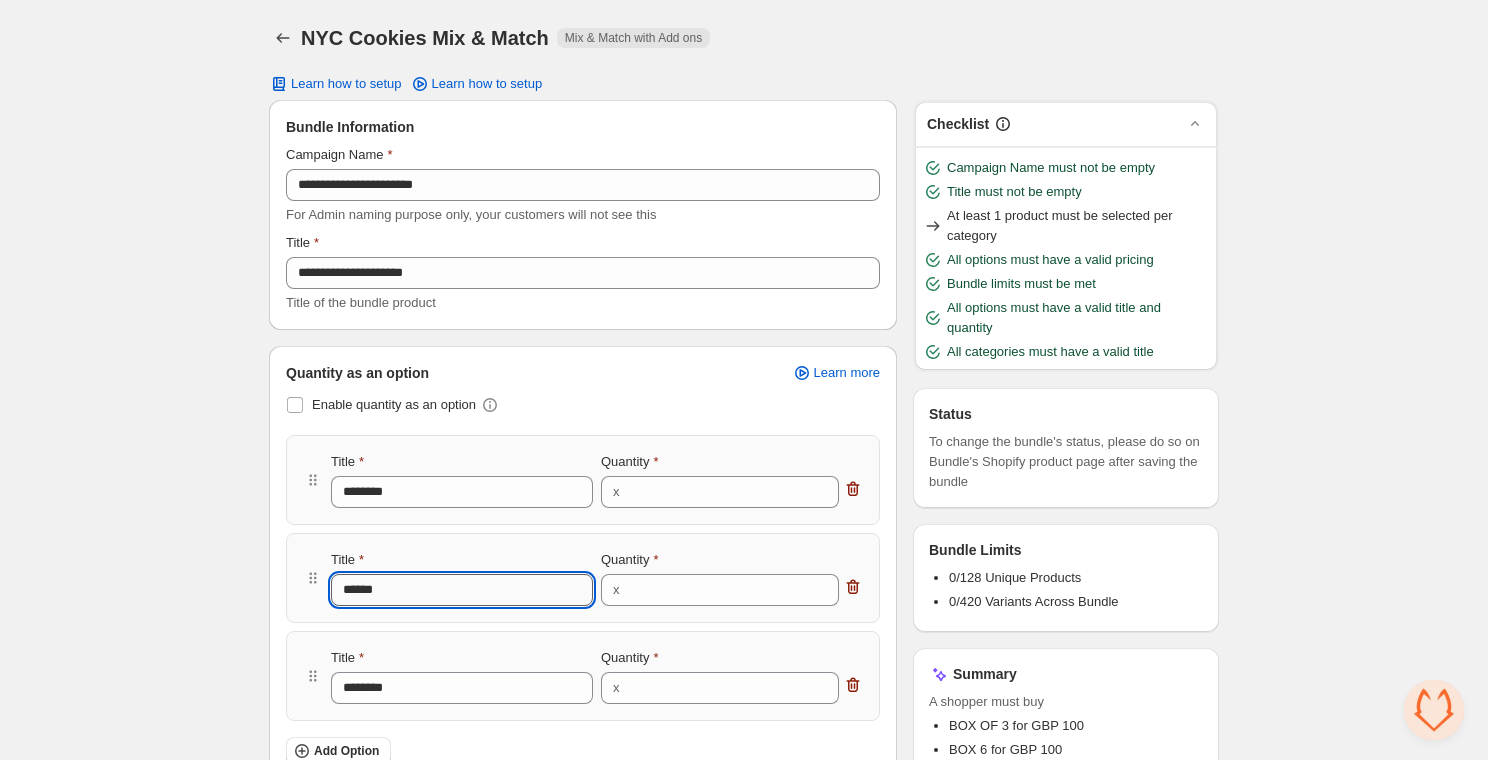 type on "*******" 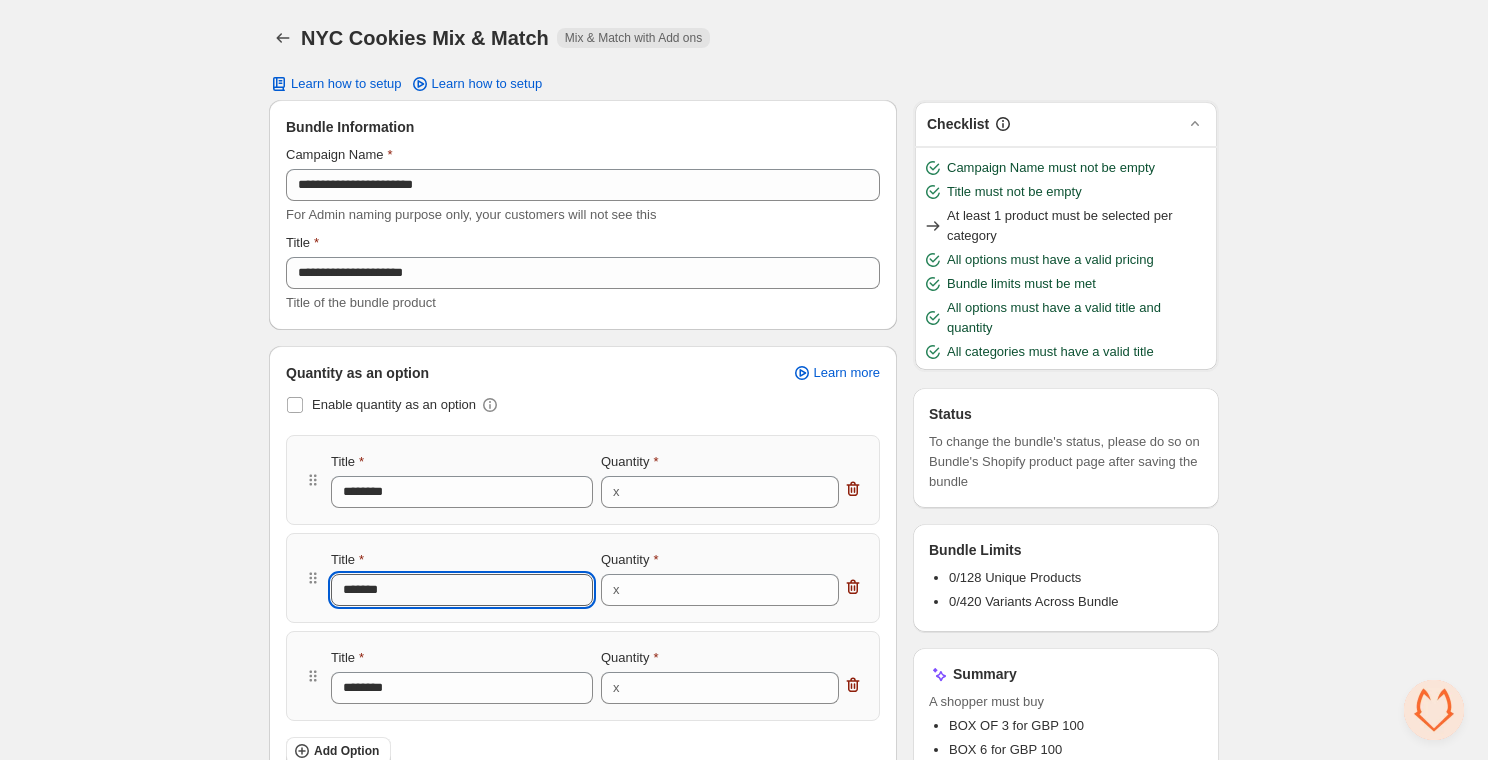 type on "********" 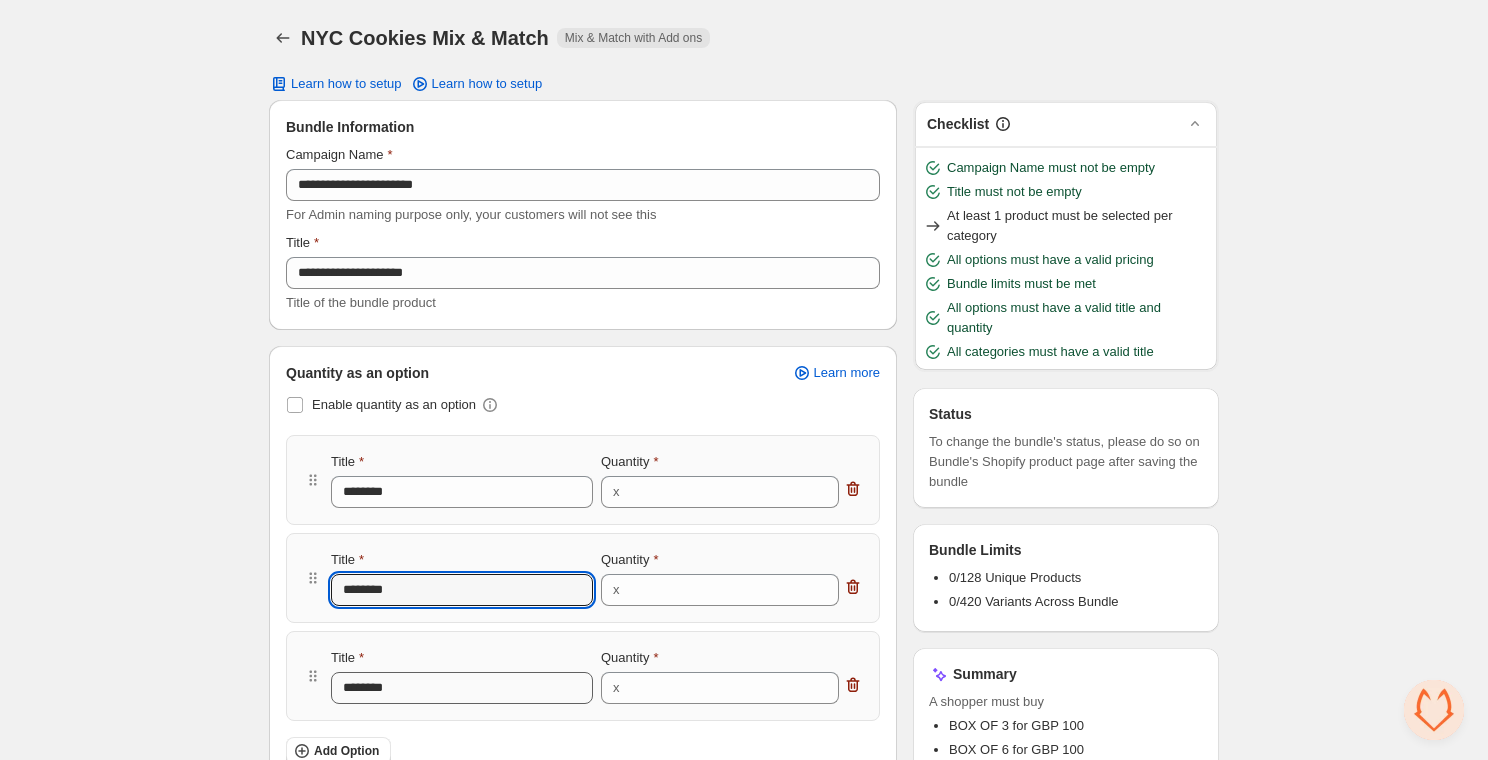 type on "********" 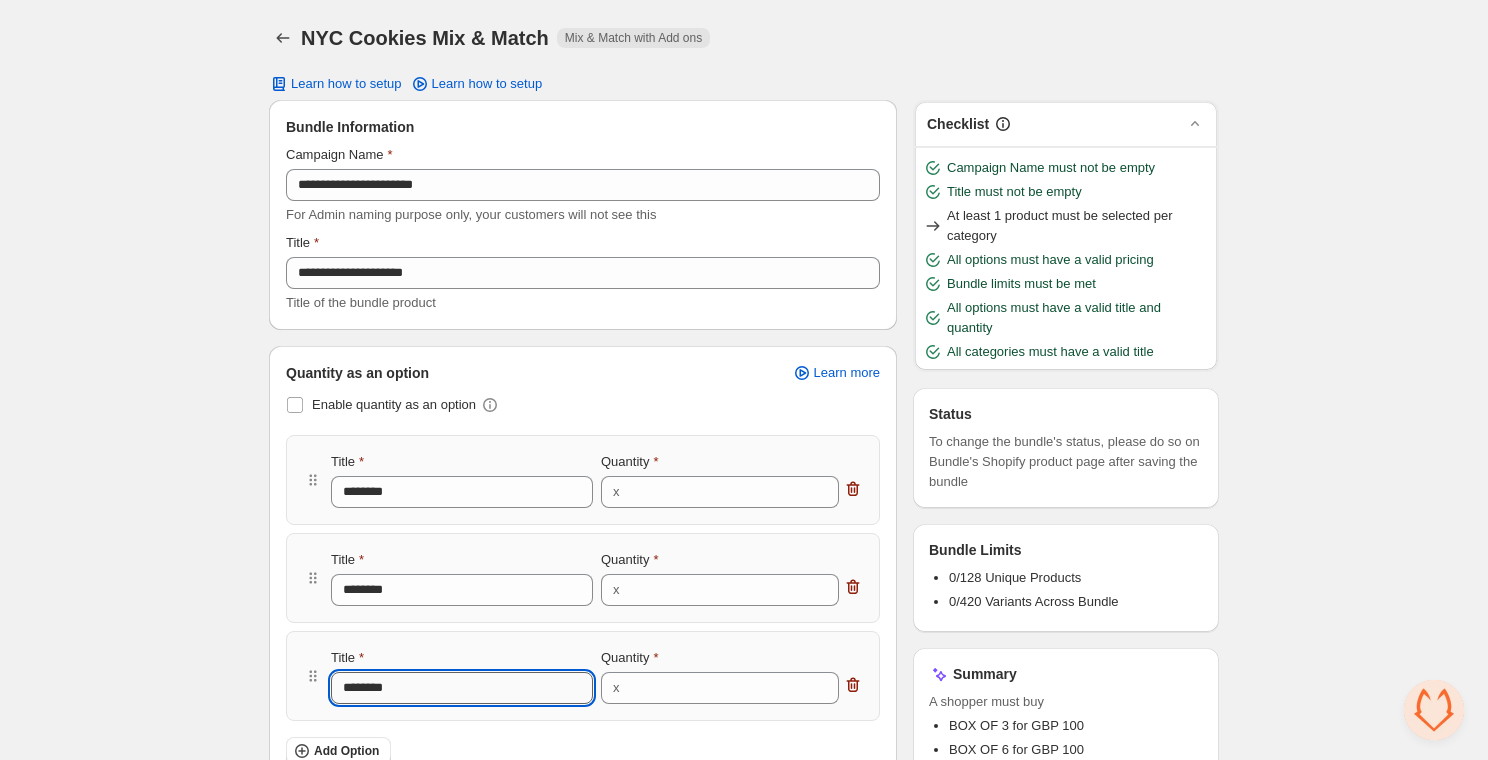 click on "********" at bounding box center (462, 688) 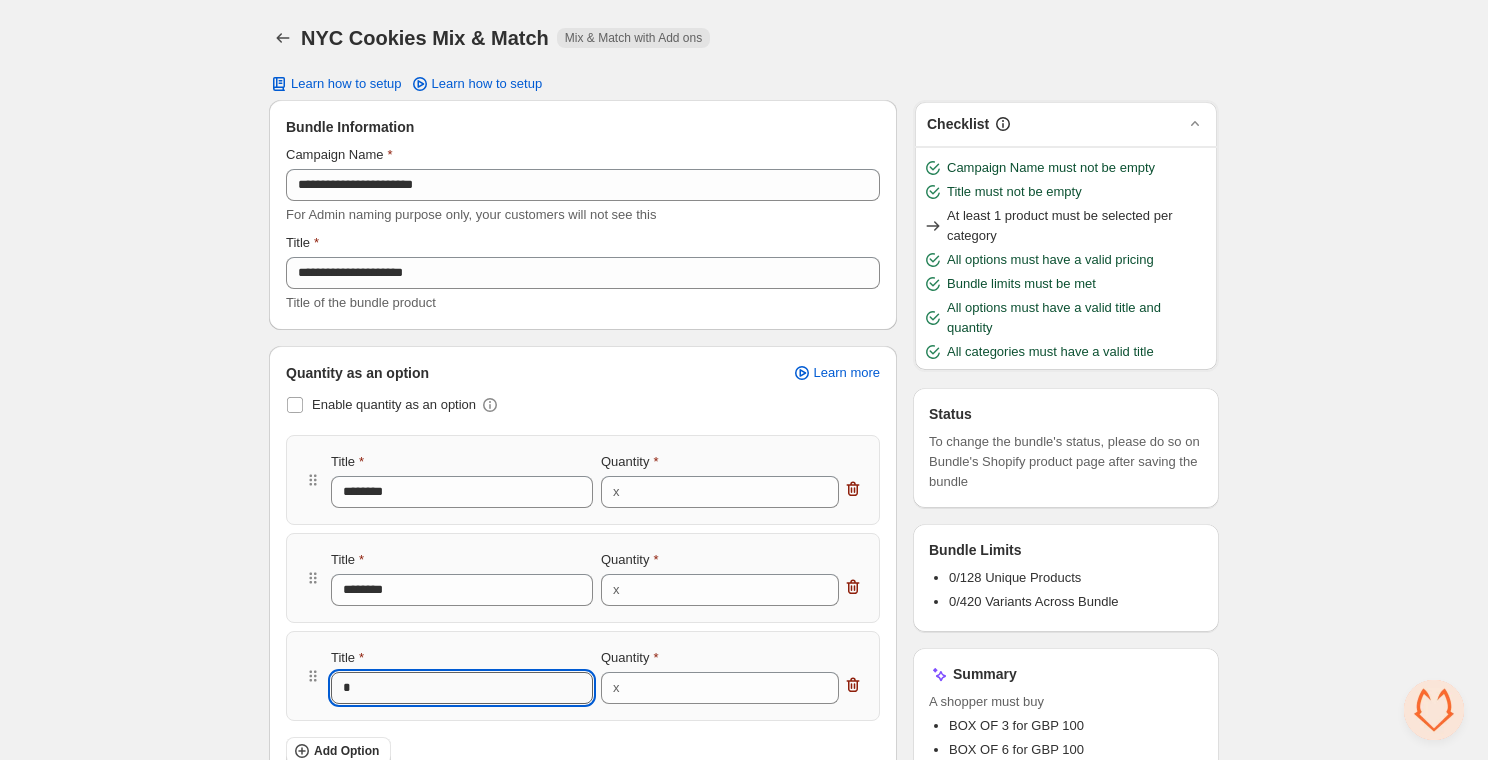 type on "**" 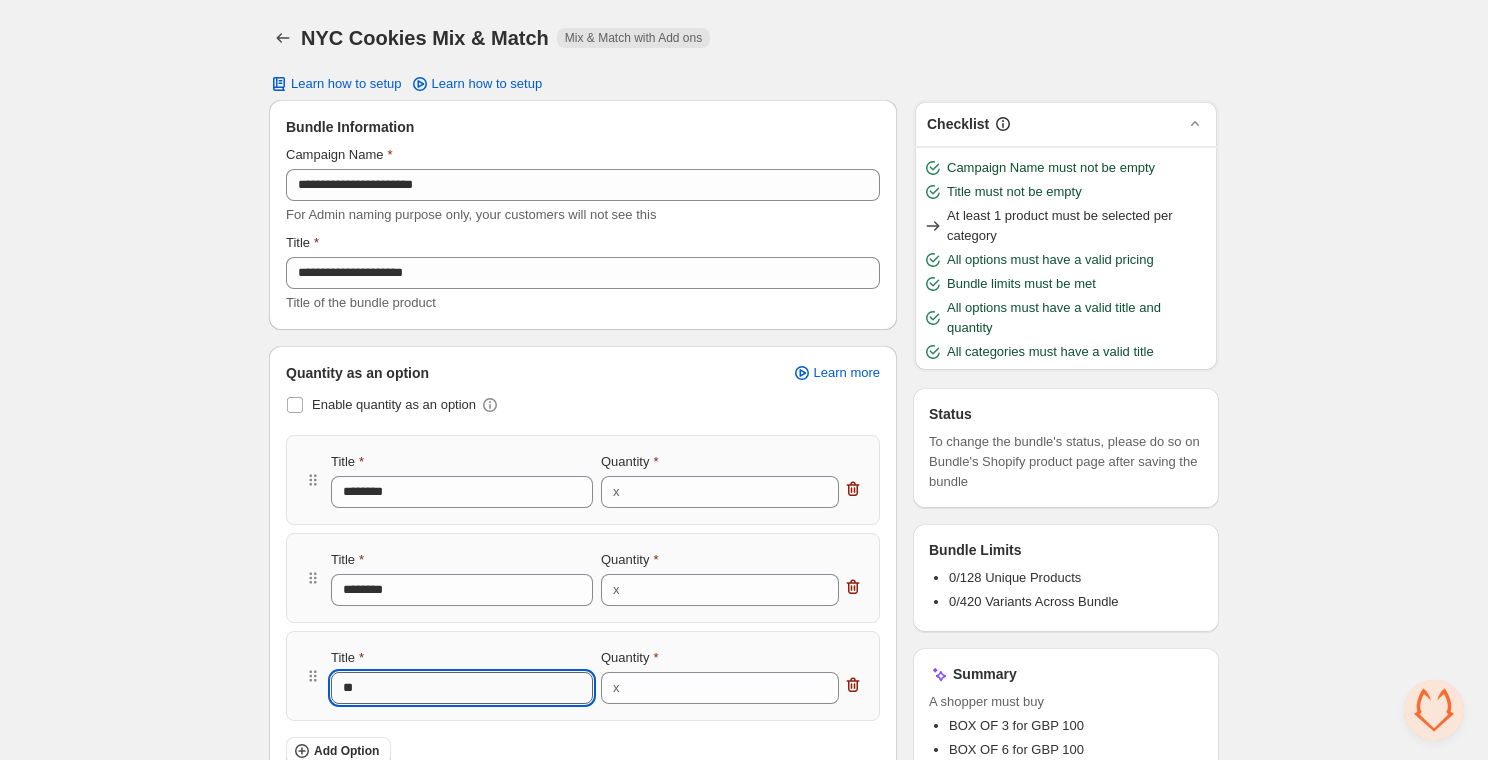 type on "***" 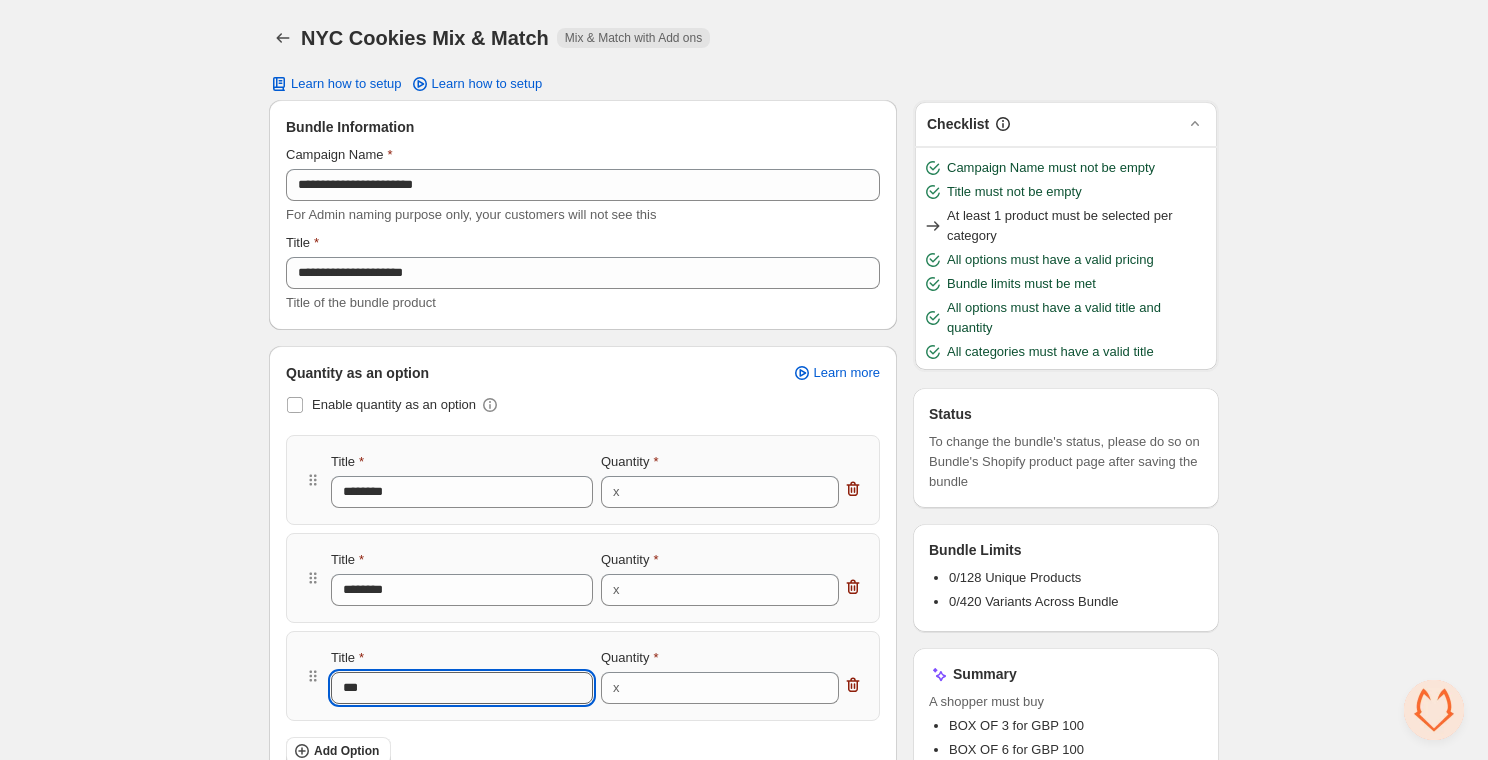 type on "***" 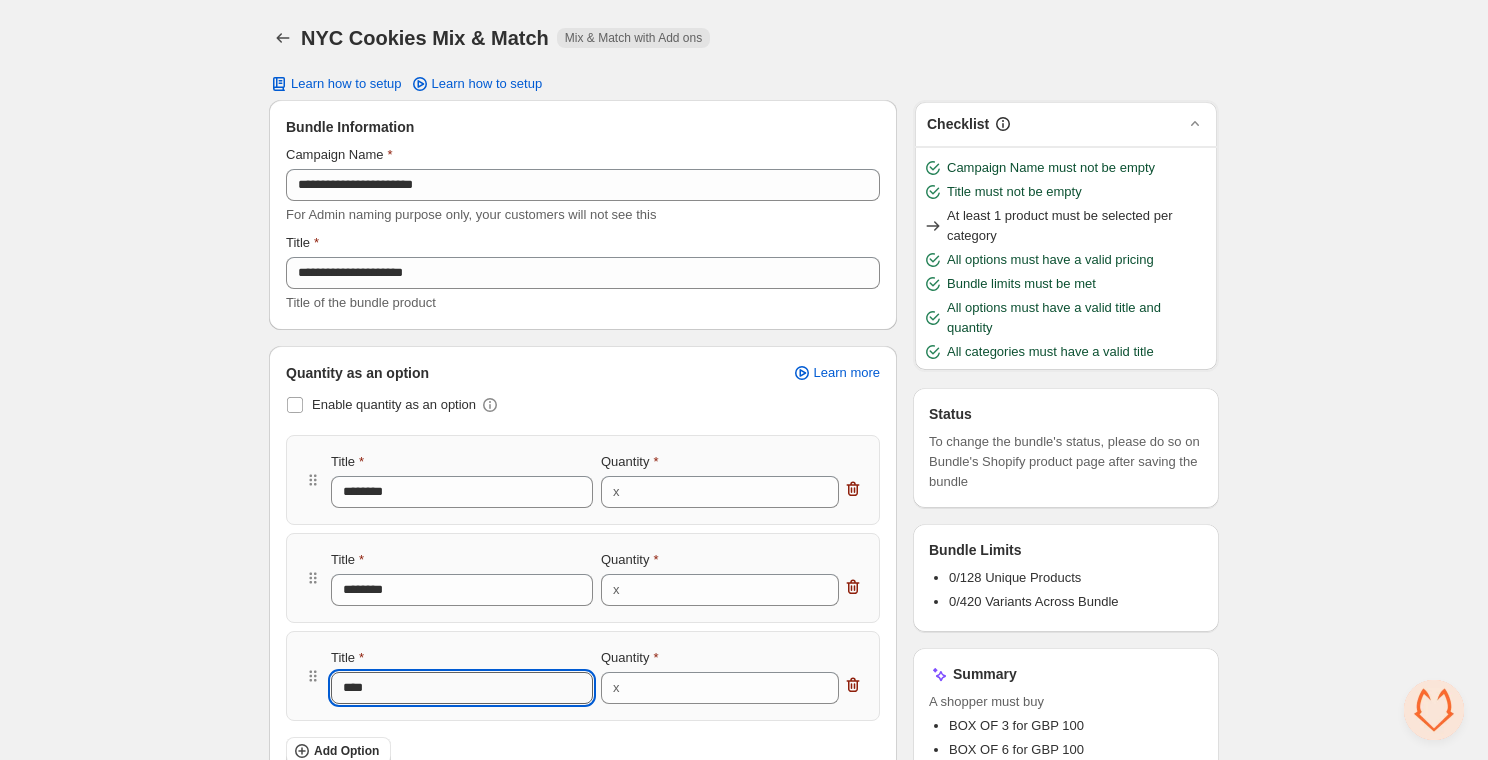 type on "*****" 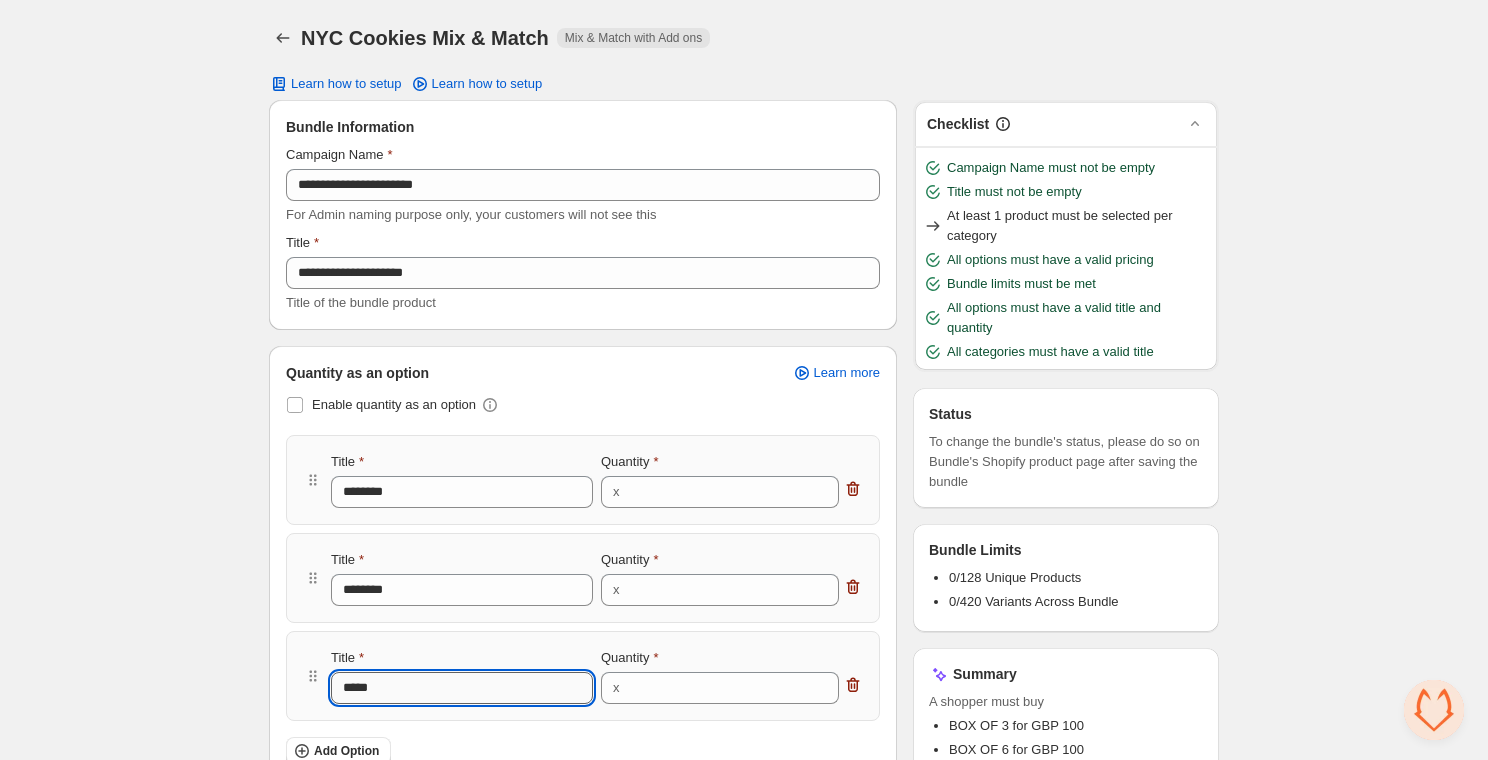 type on "******" 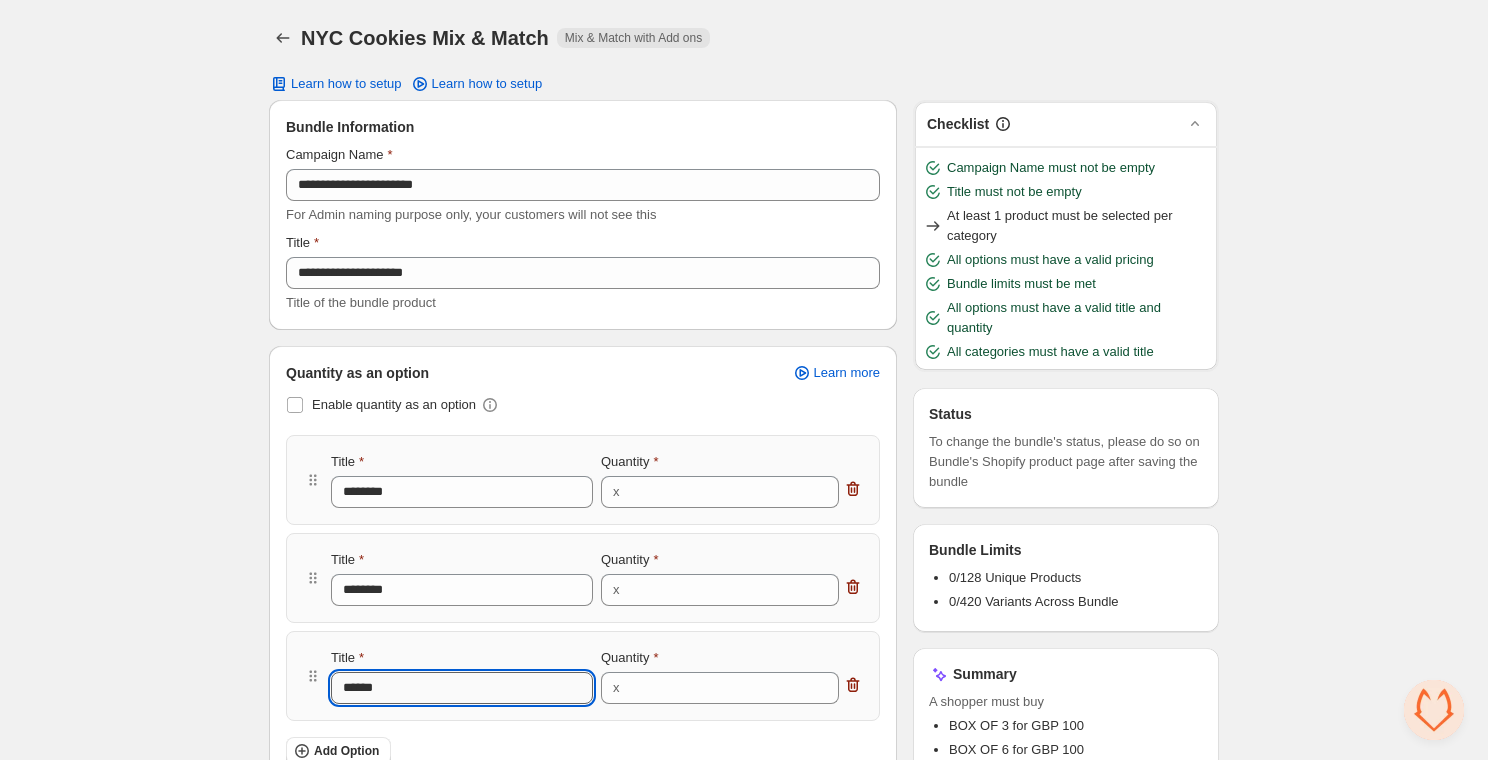 type on "******" 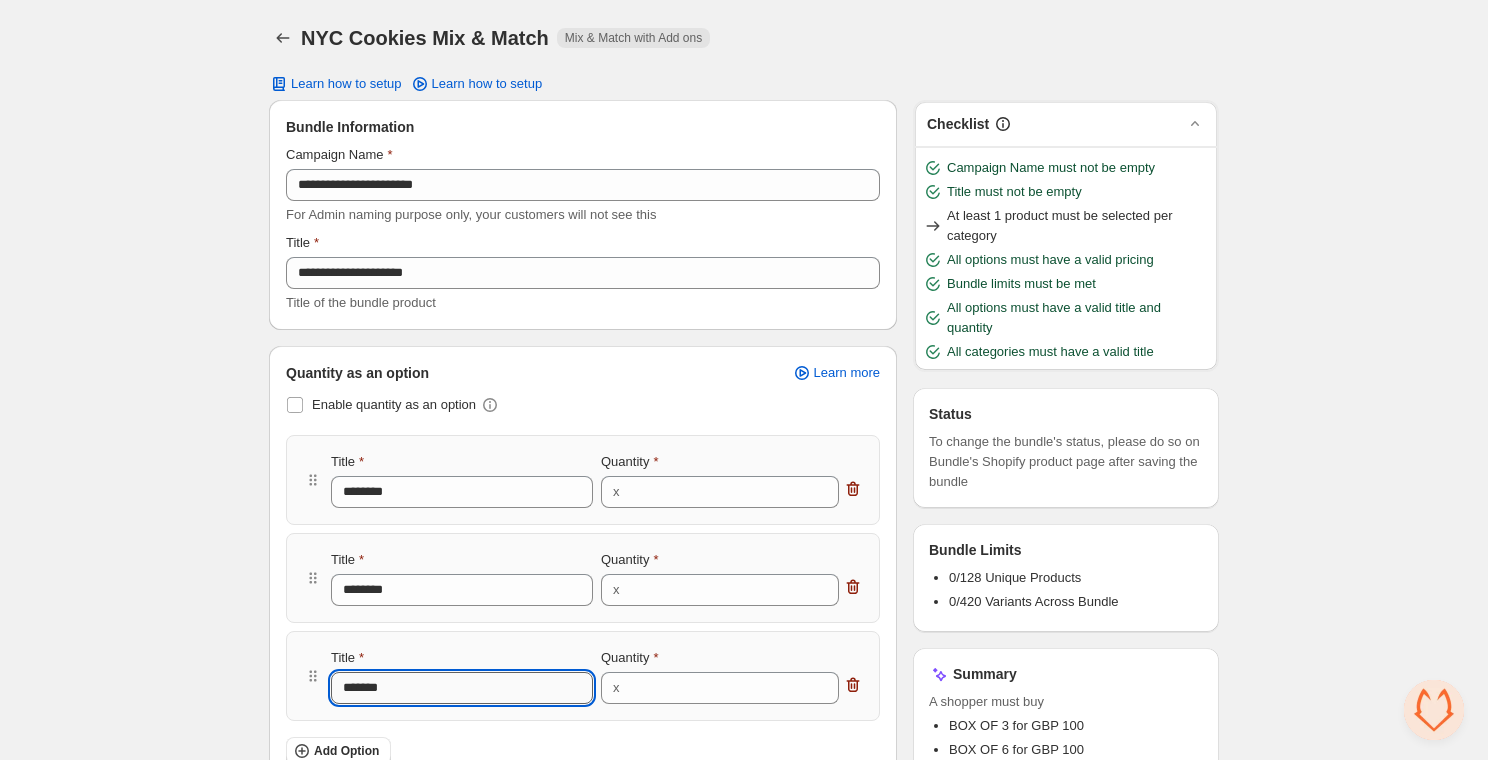 type on "********" 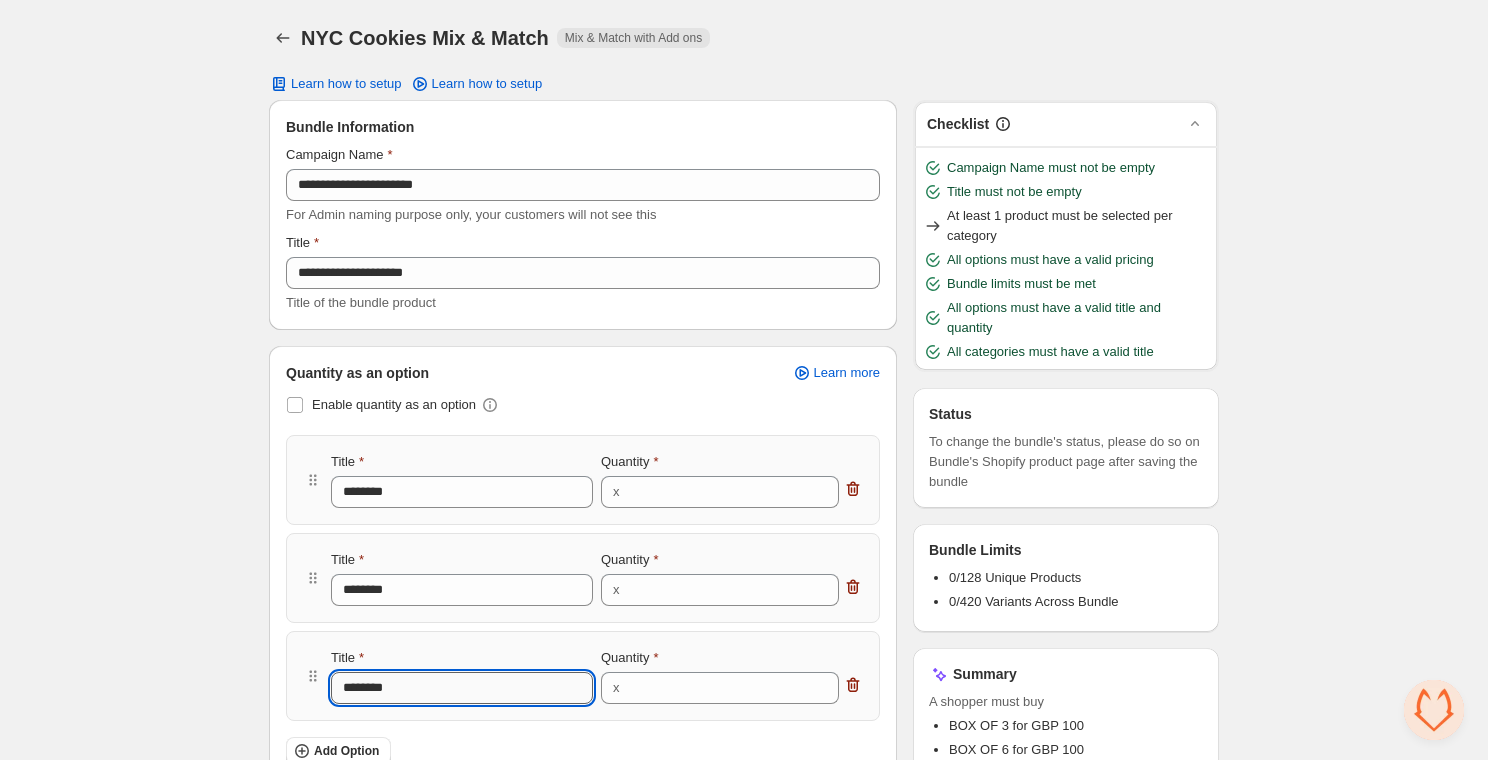 type on "*********" 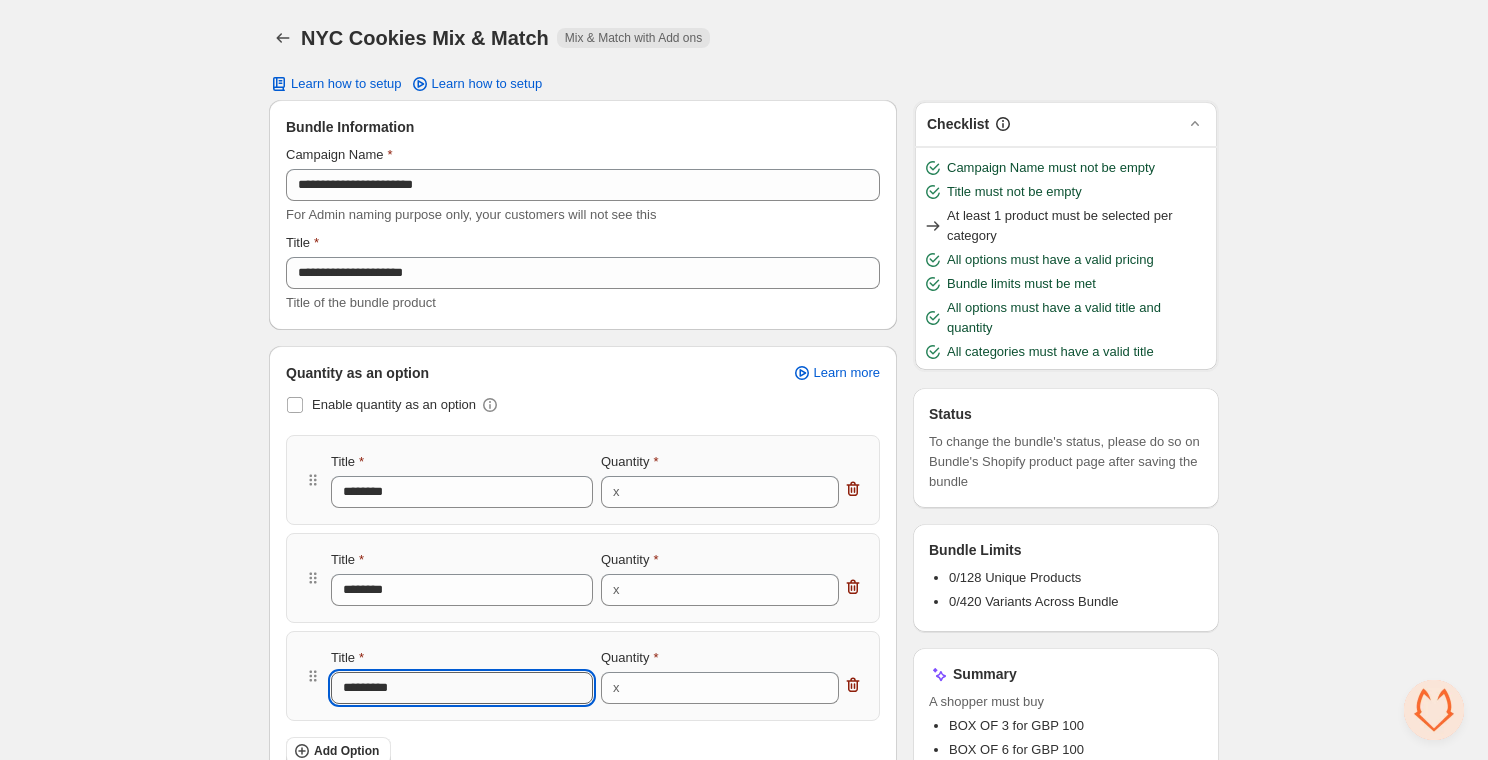 type on "*********" 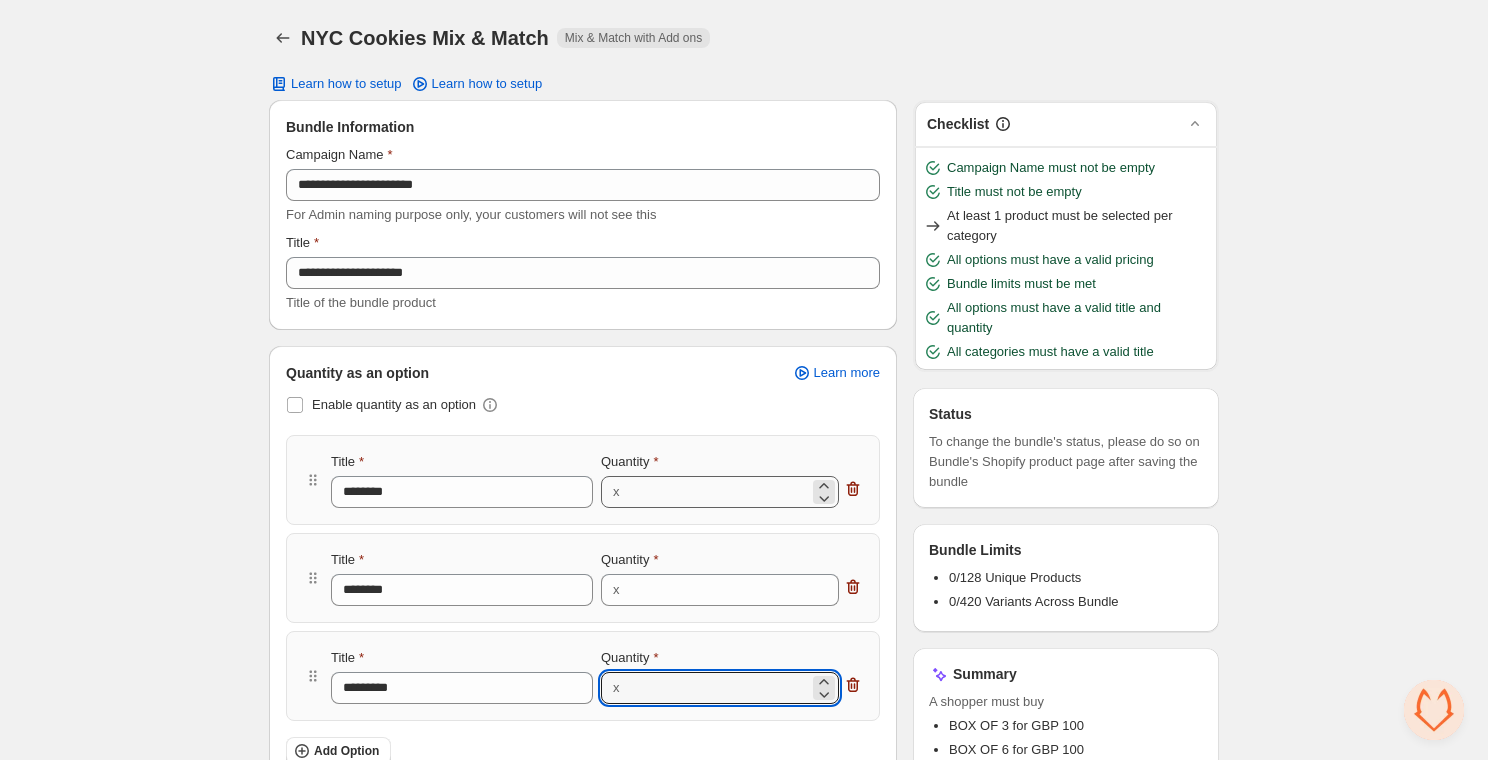 type on "**" 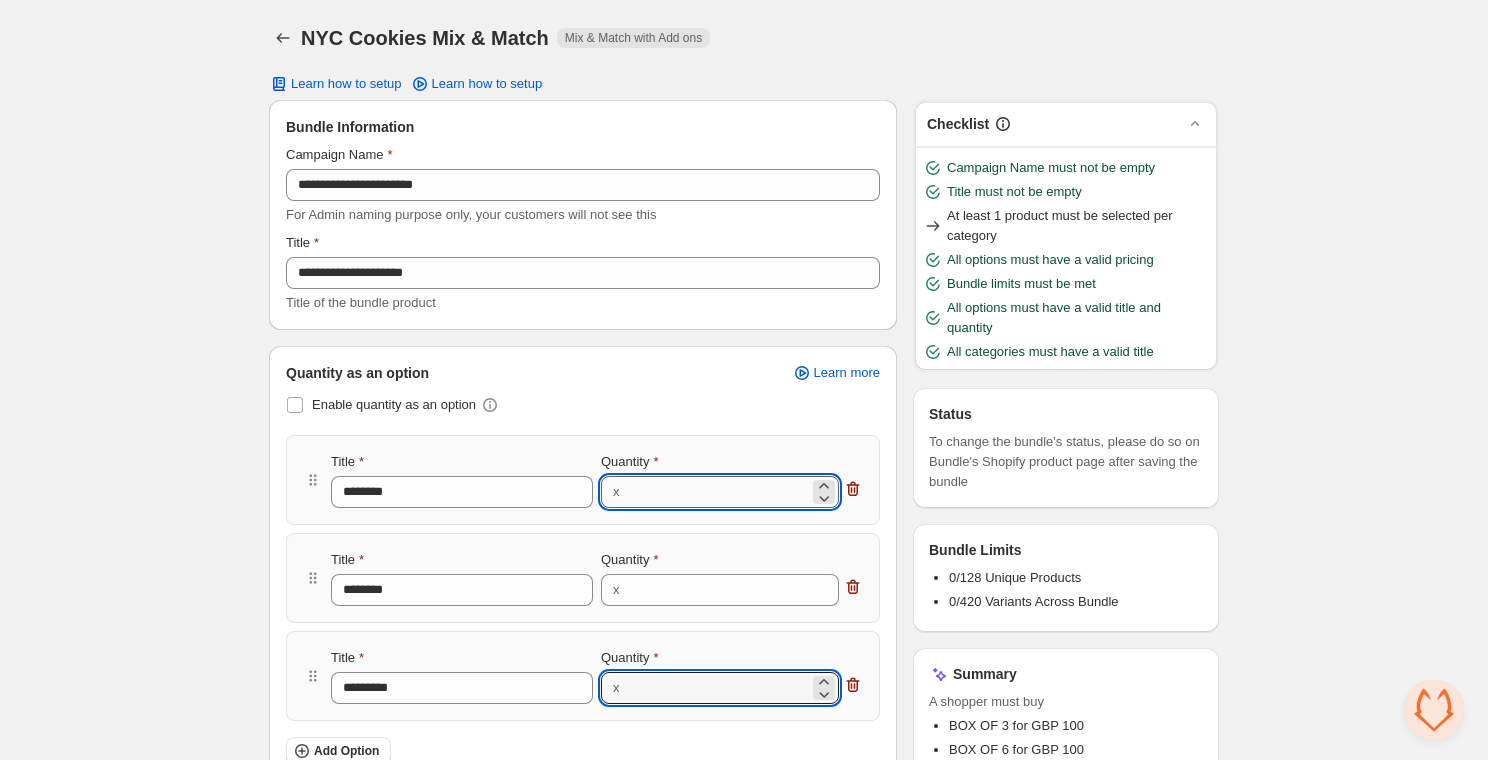 click on "*" at bounding box center [718, 492] 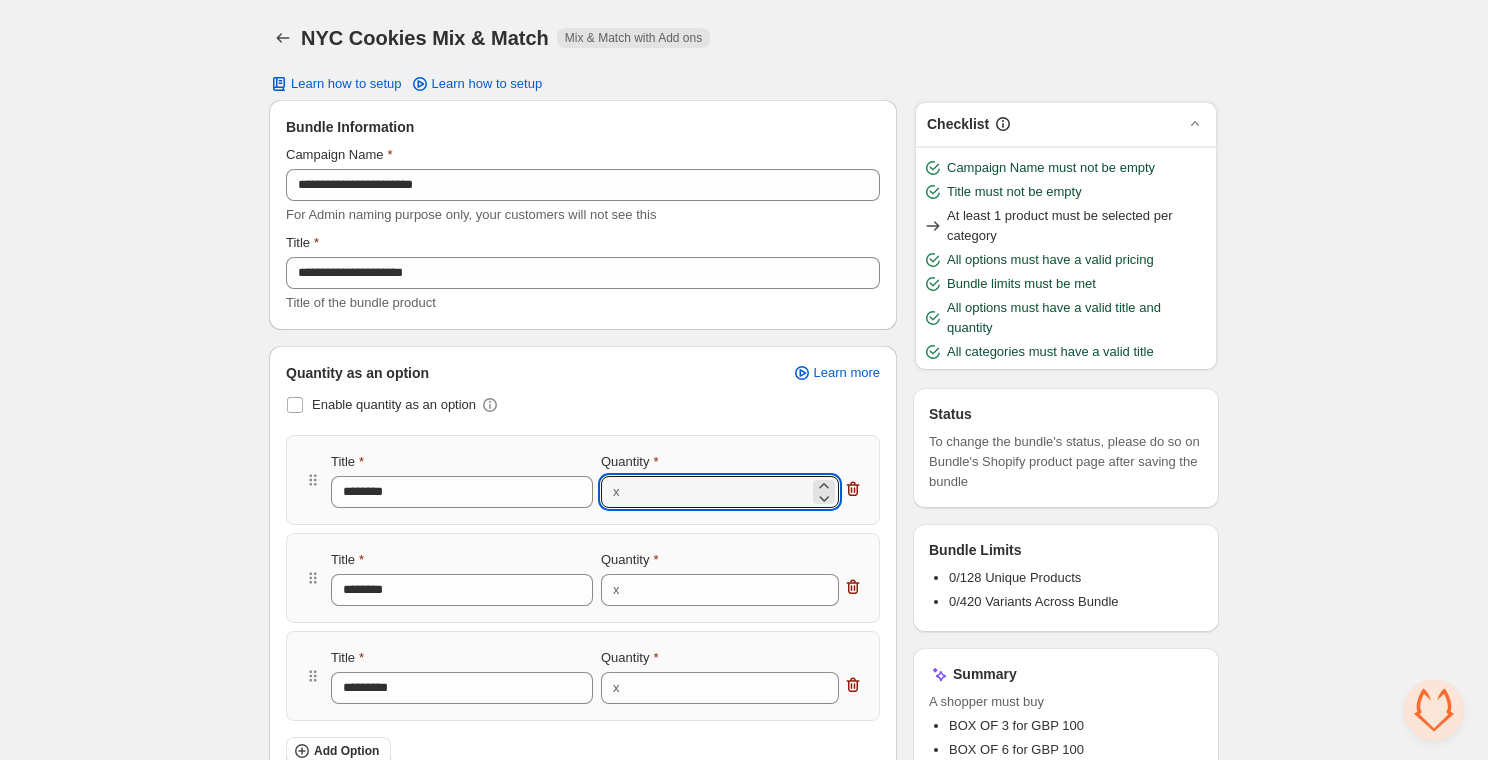 type on "*" 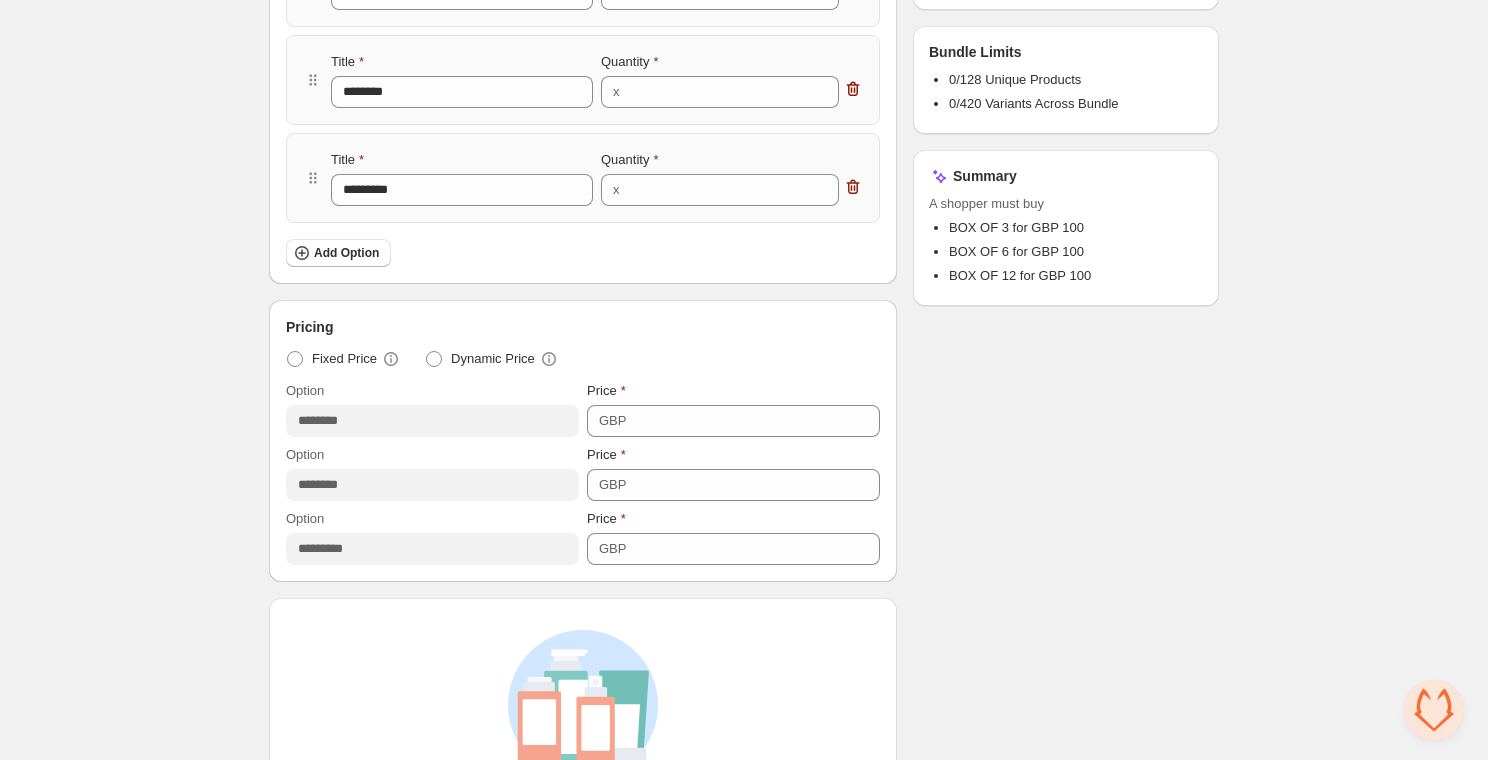 scroll, scrollTop: 506, scrollLeft: 0, axis: vertical 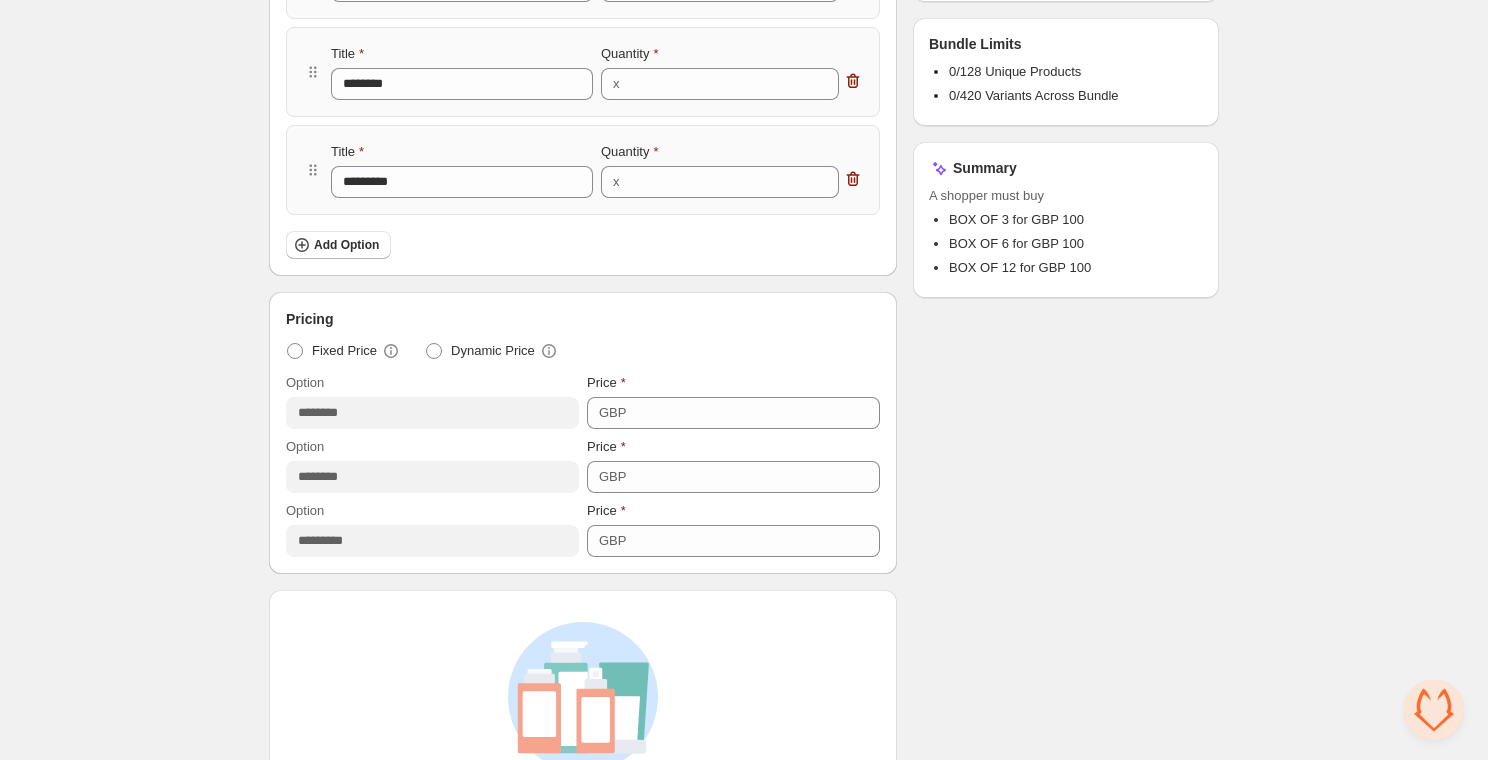 click on "Pricing Fixed Price Dynamic Price Option ******** Price GBP *** Option ******** Price GBP *** Option ********* Price GBP ***" at bounding box center [583, 433] 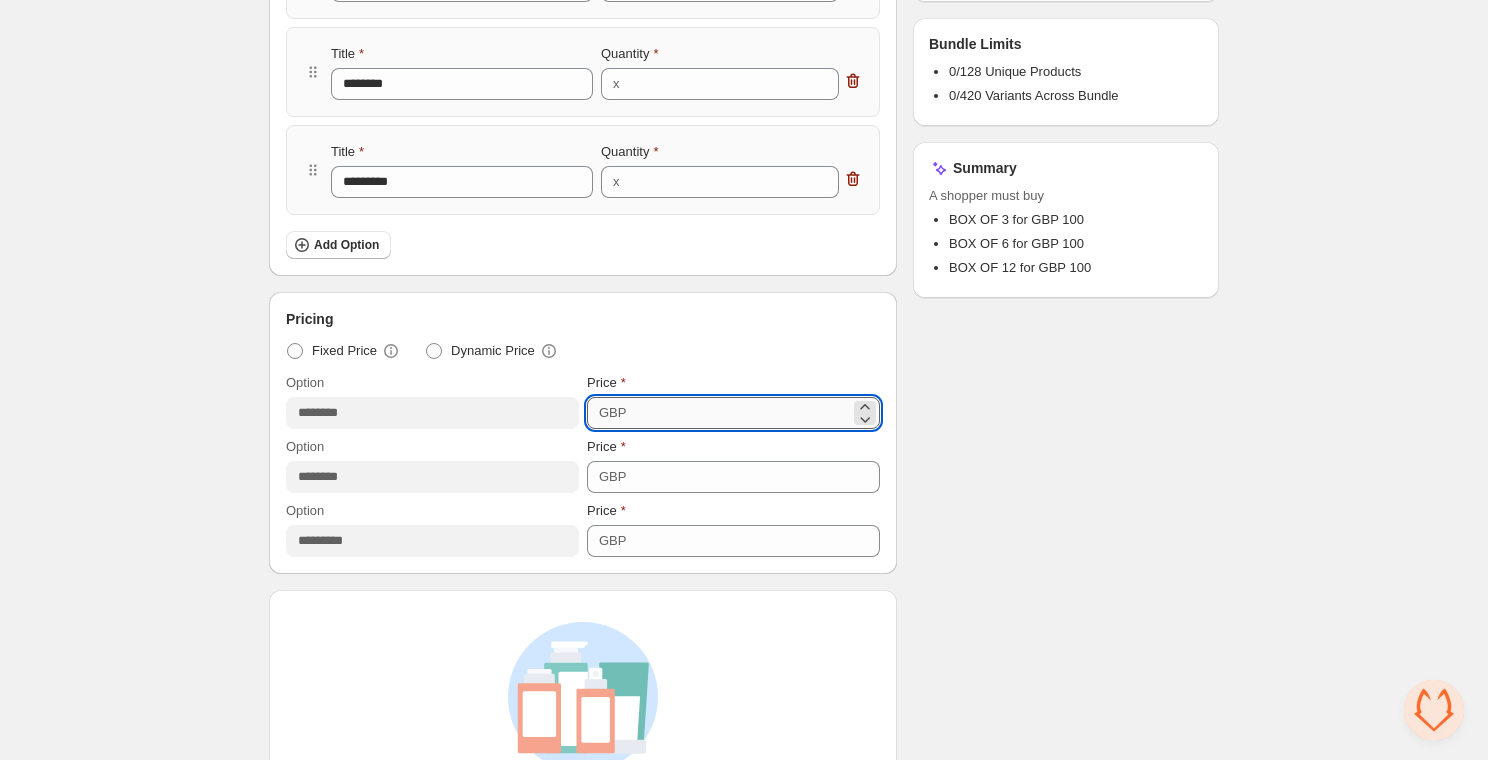click on "***" at bounding box center (741, 413) 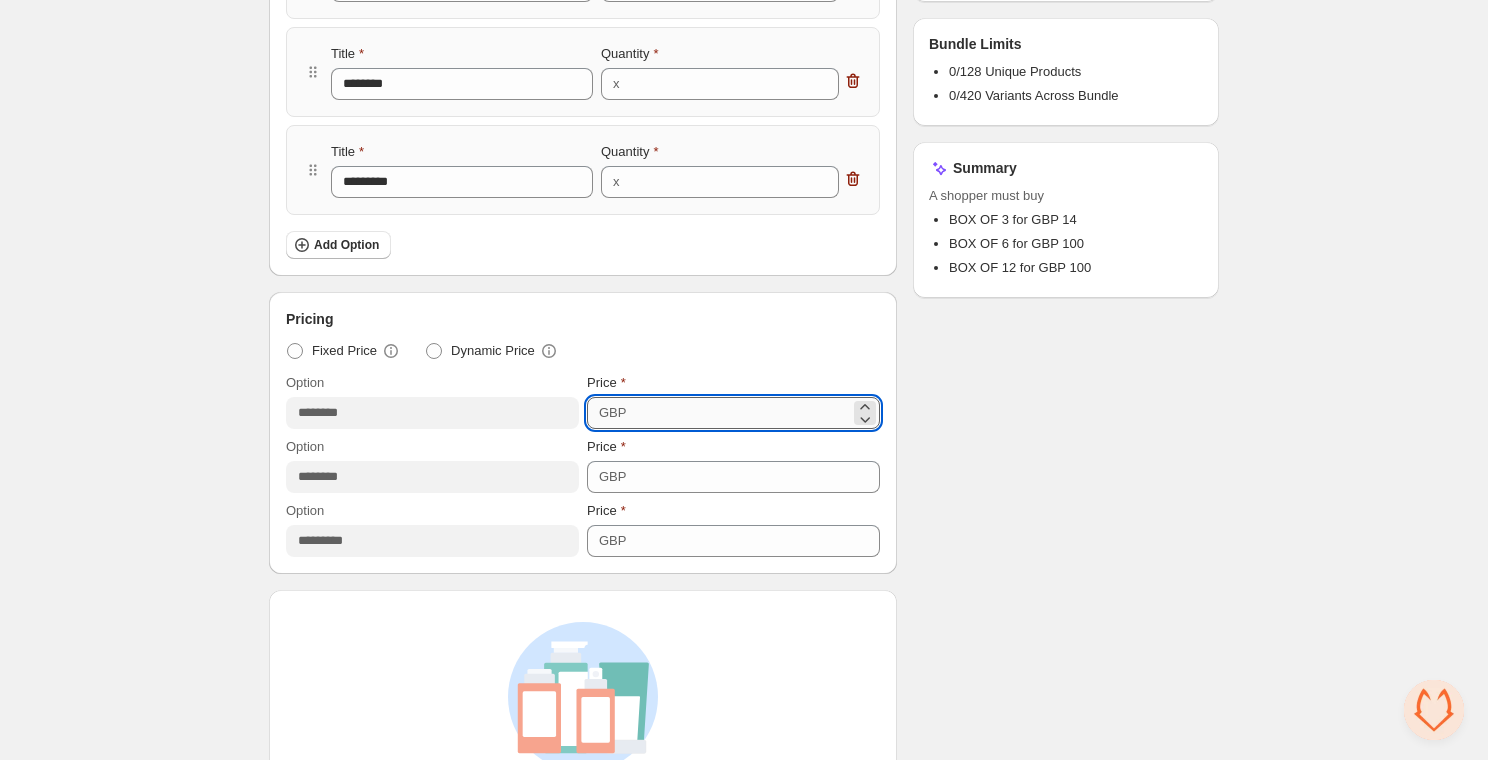 type on "**" 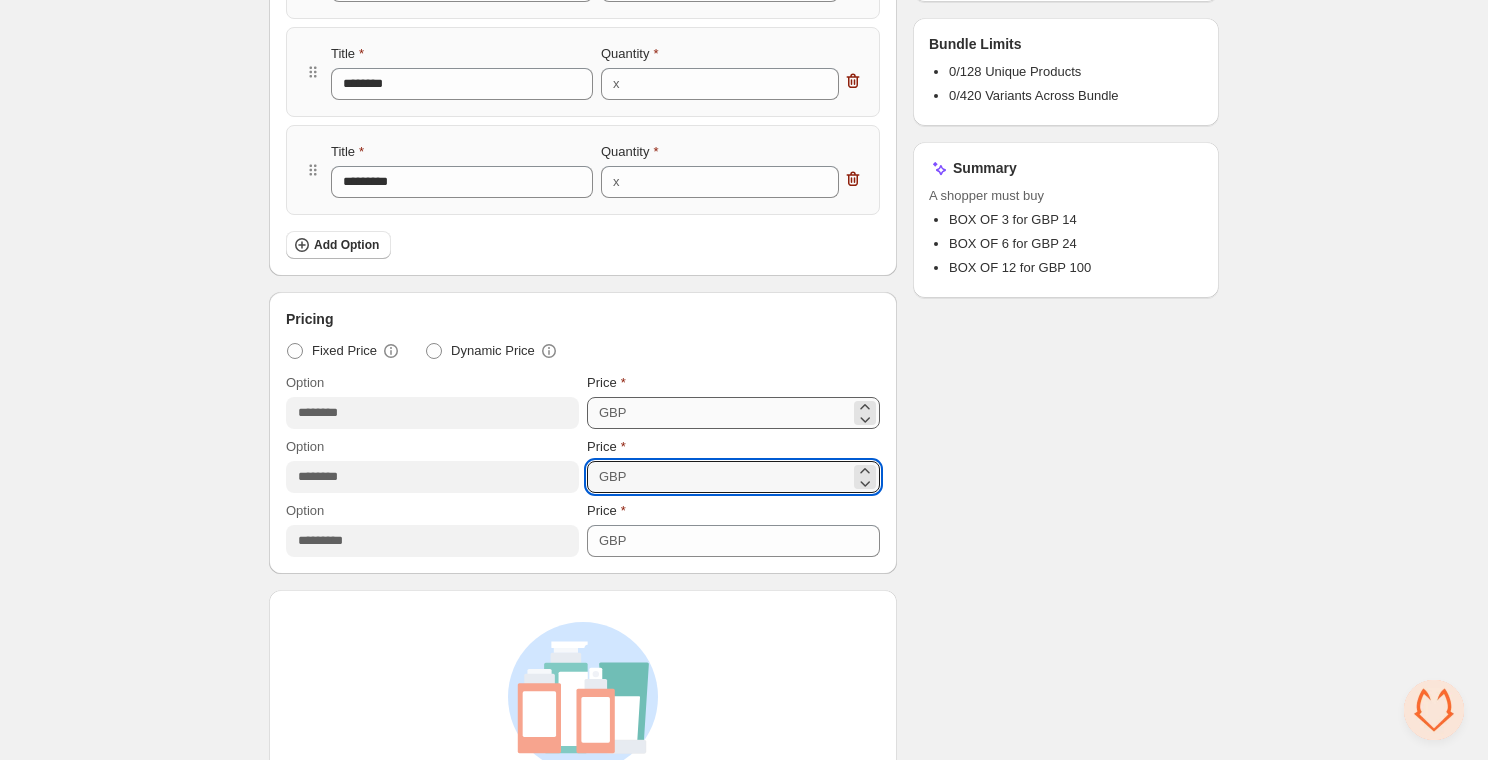 type on "**" 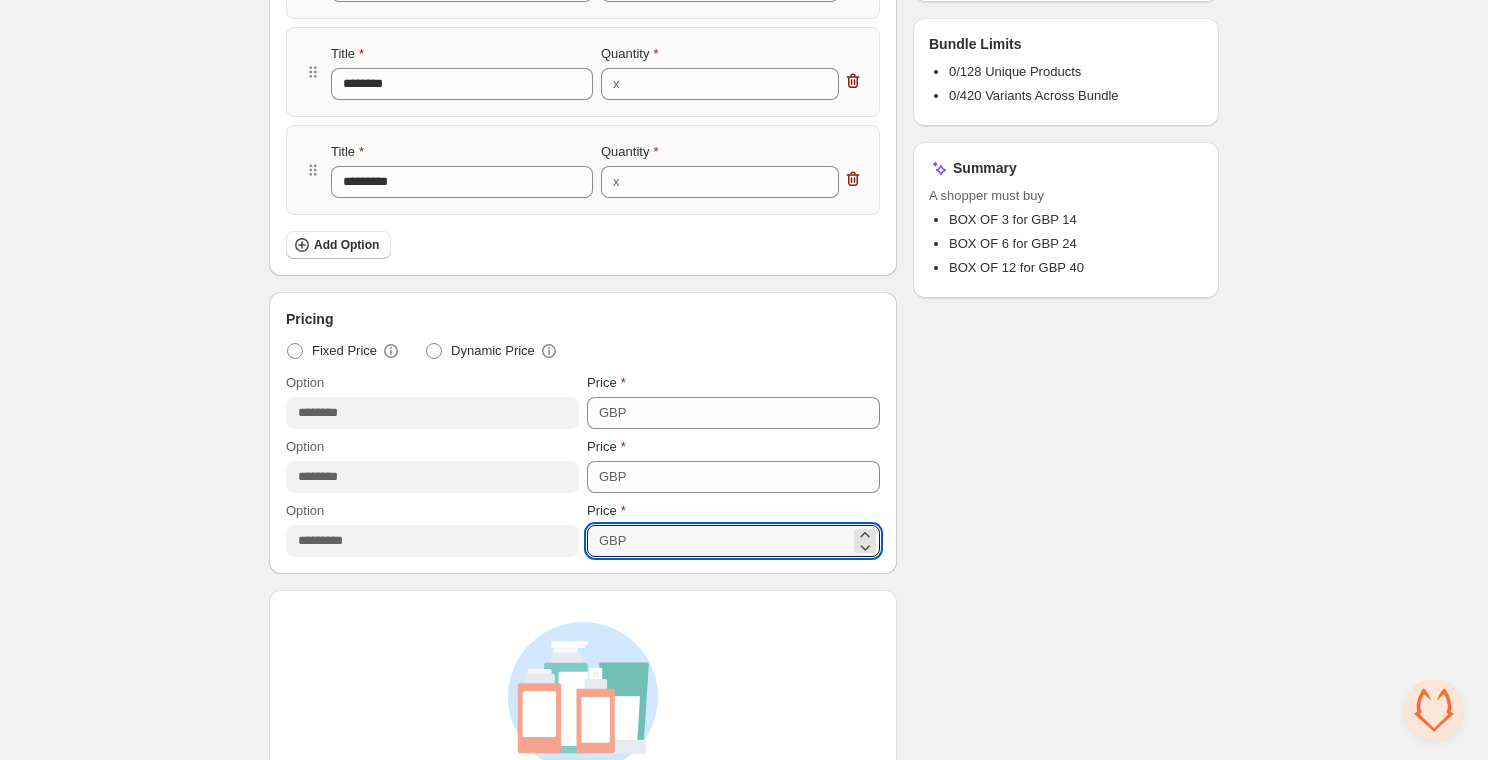 type on "**" 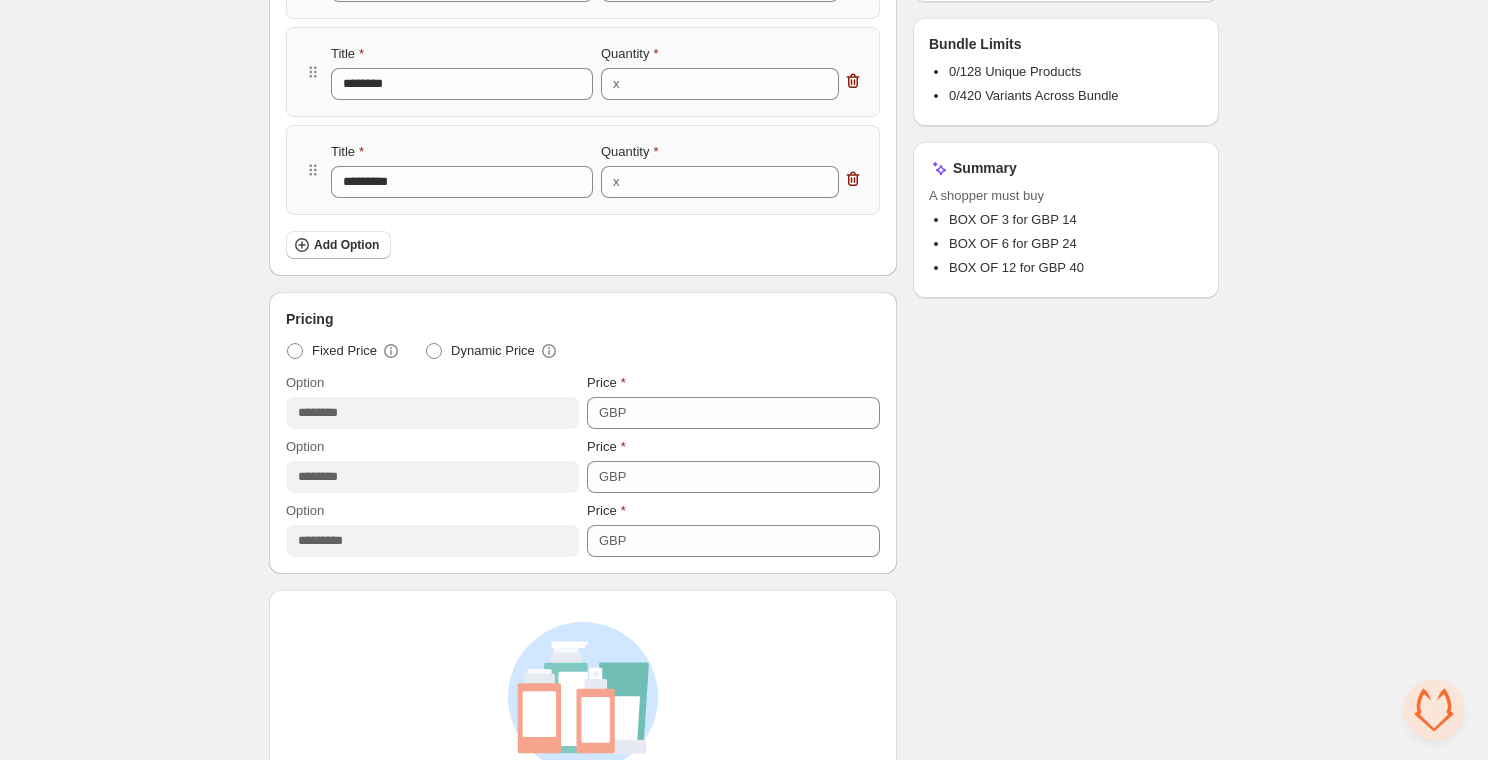 scroll, scrollTop: 996, scrollLeft: 0, axis: vertical 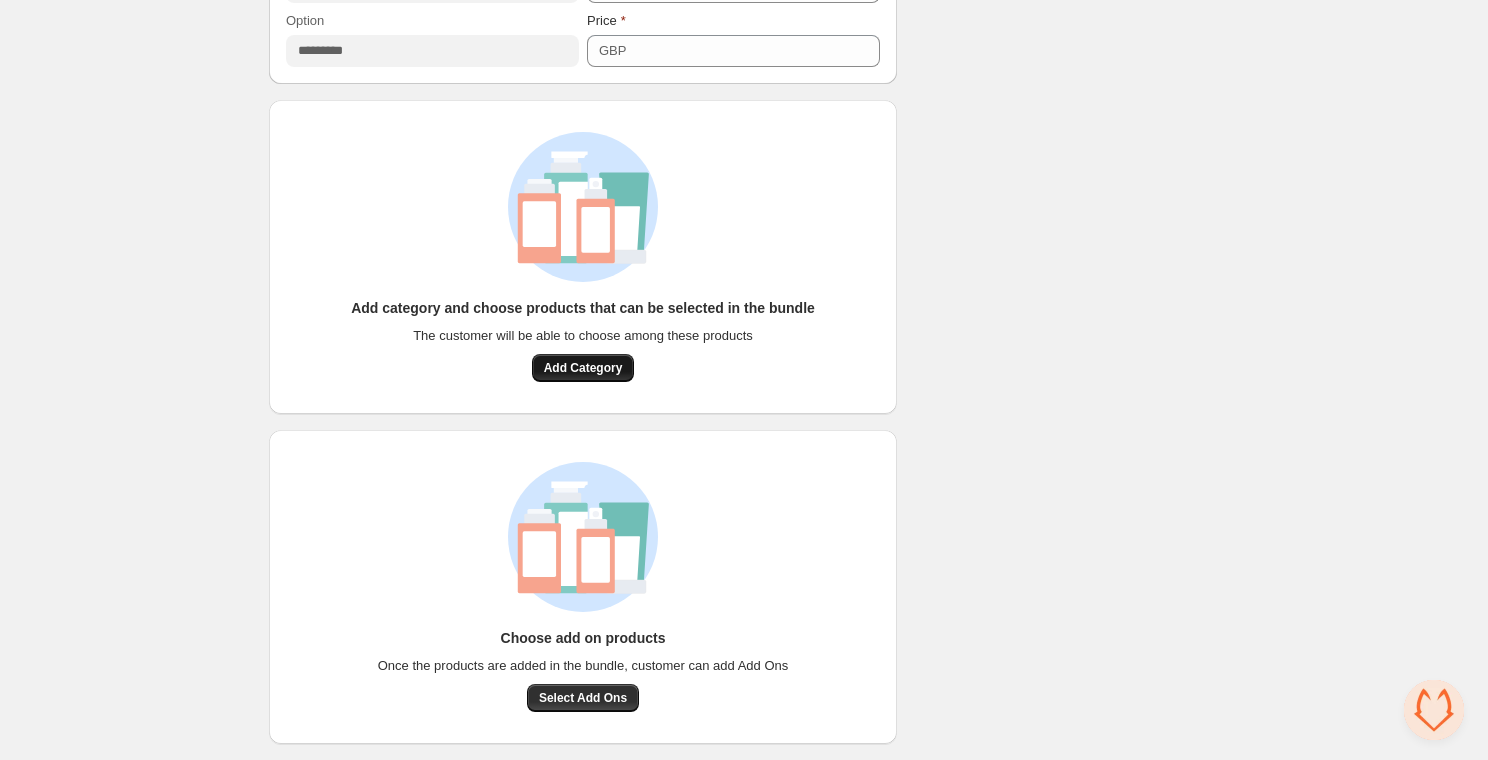 click on "Add Category" at bounding box center (583, 368) 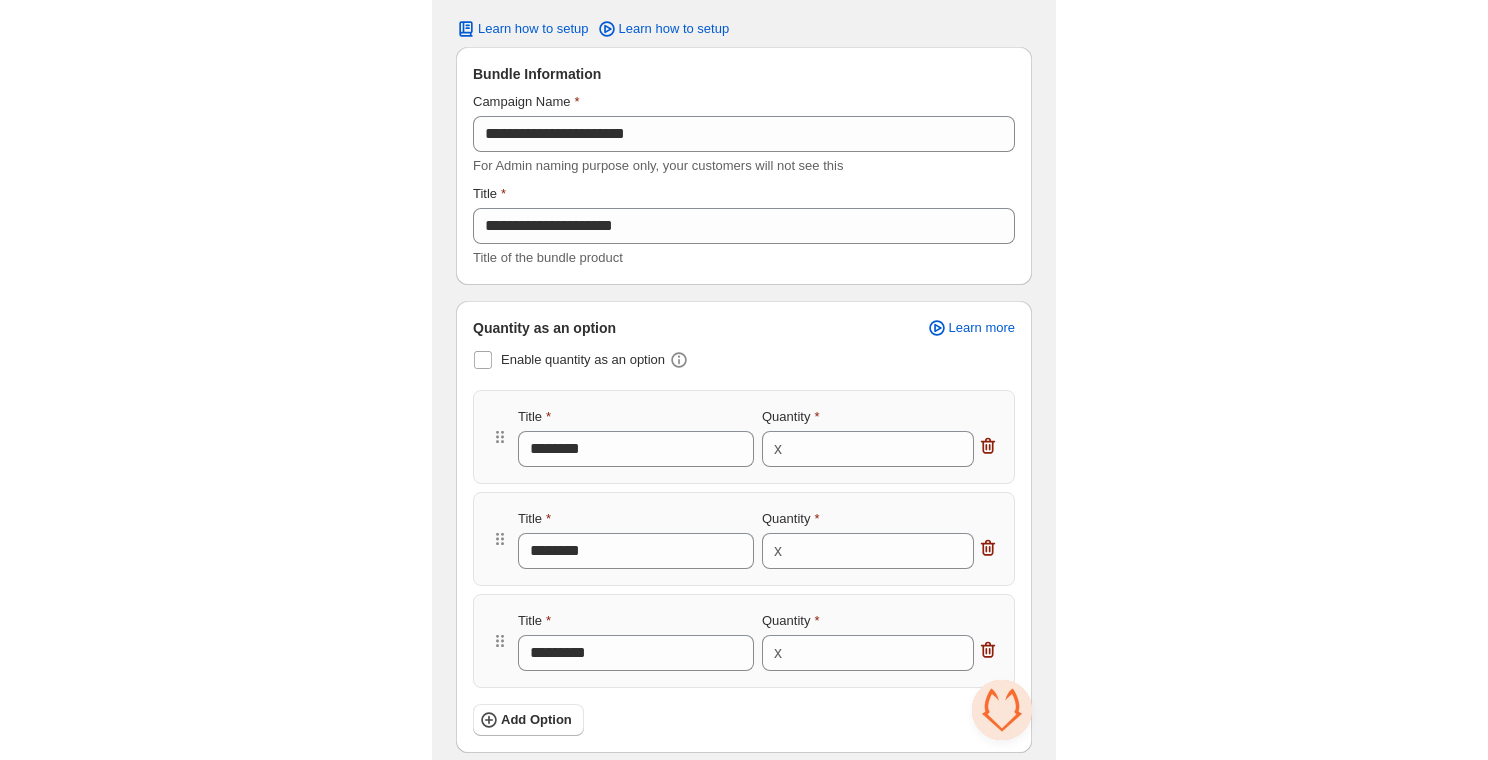 scroll, scrollTop: 0, scrollLeft: 0, axis: both 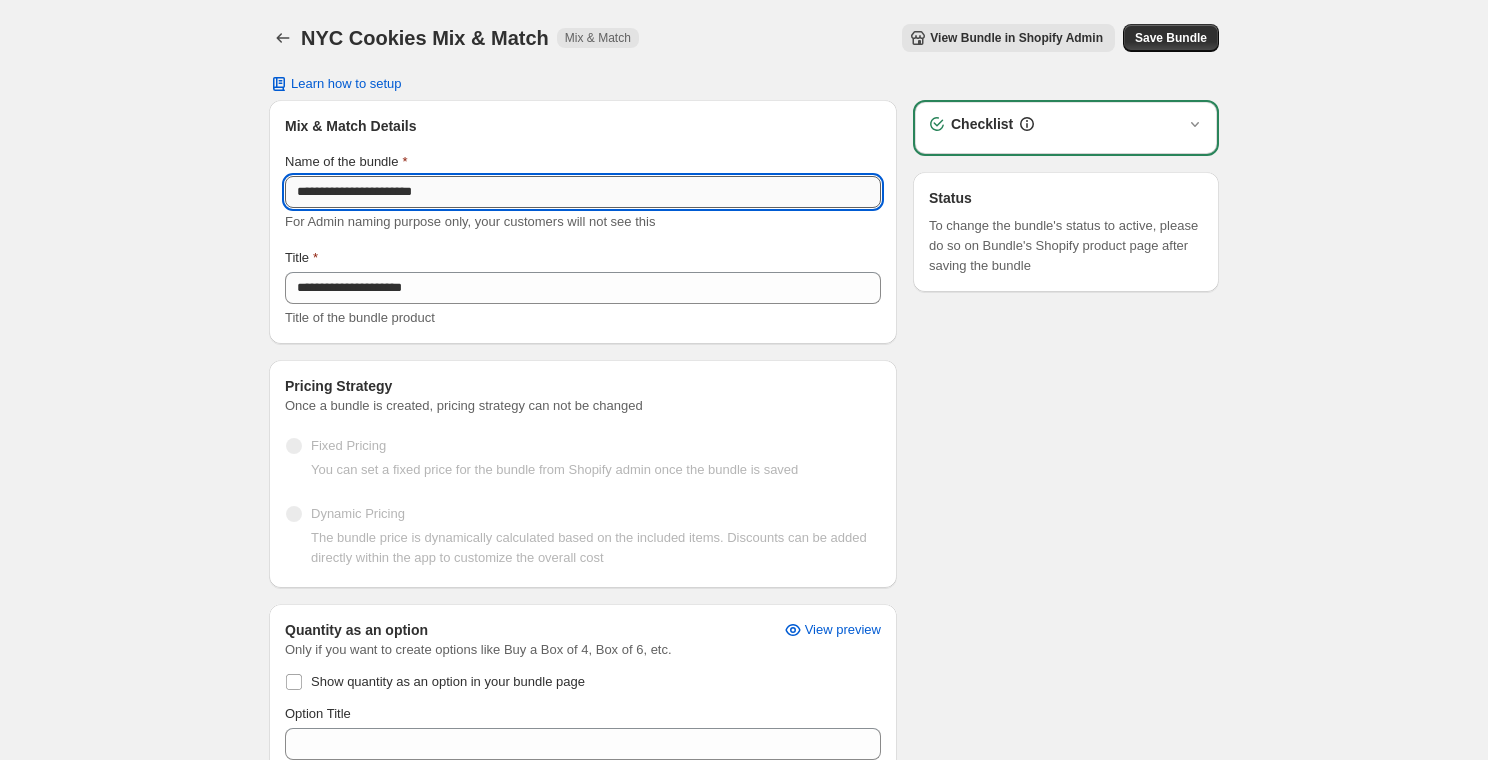 click on "**********" at bounding box center (583, 192) 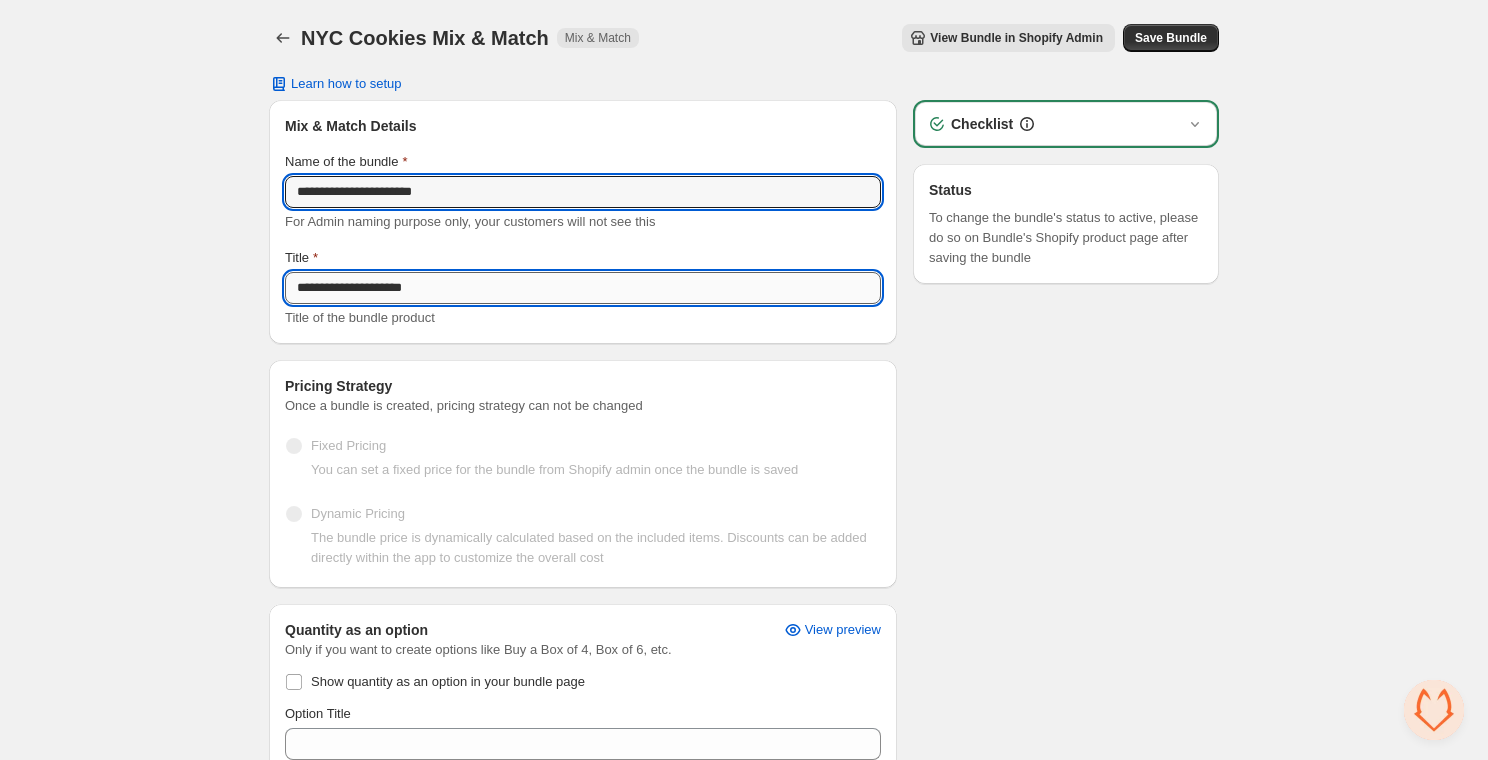 click on "**********" at bounding box center [583, 288] 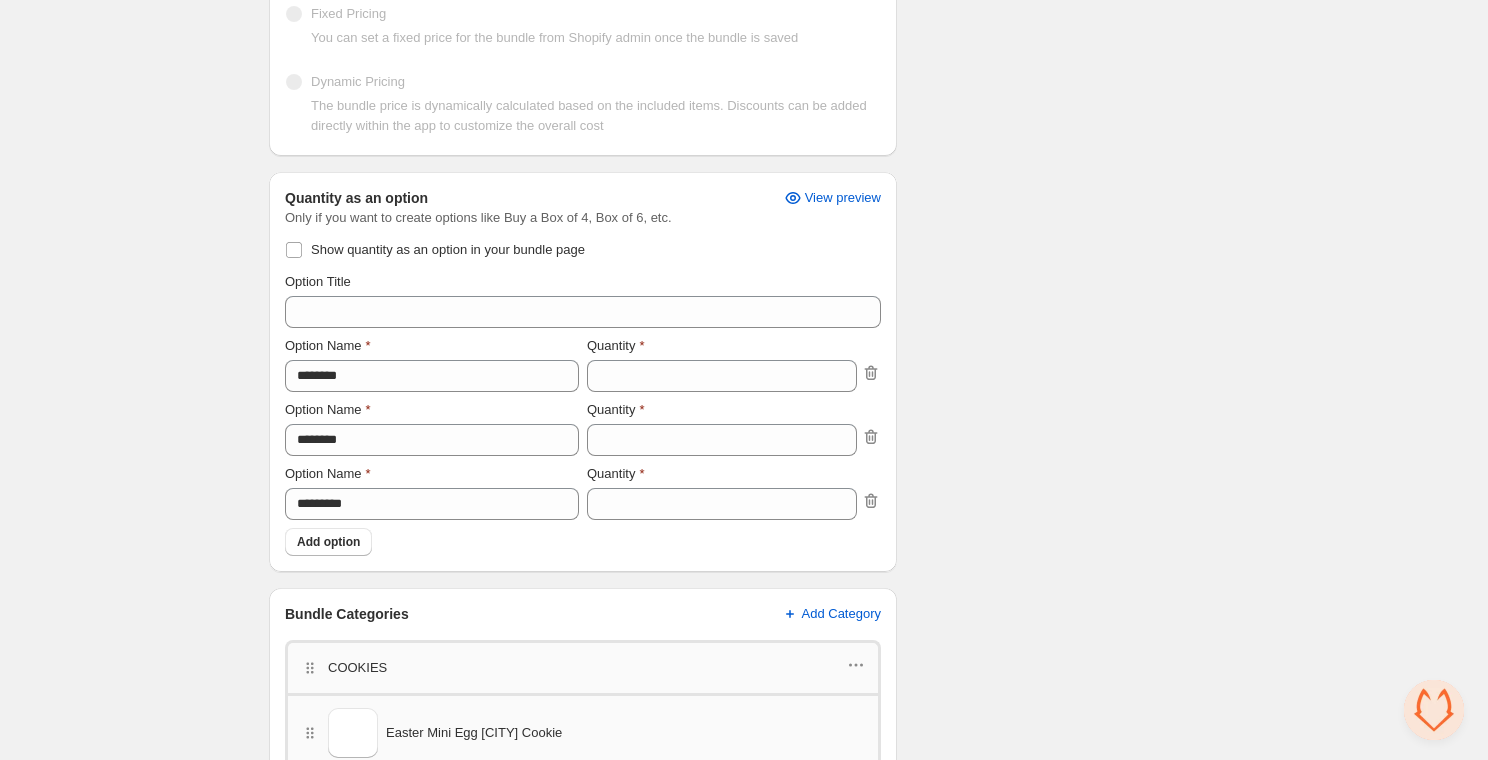 scroll, scrollTop: 434, scrollLeft: 0, axis: vertical 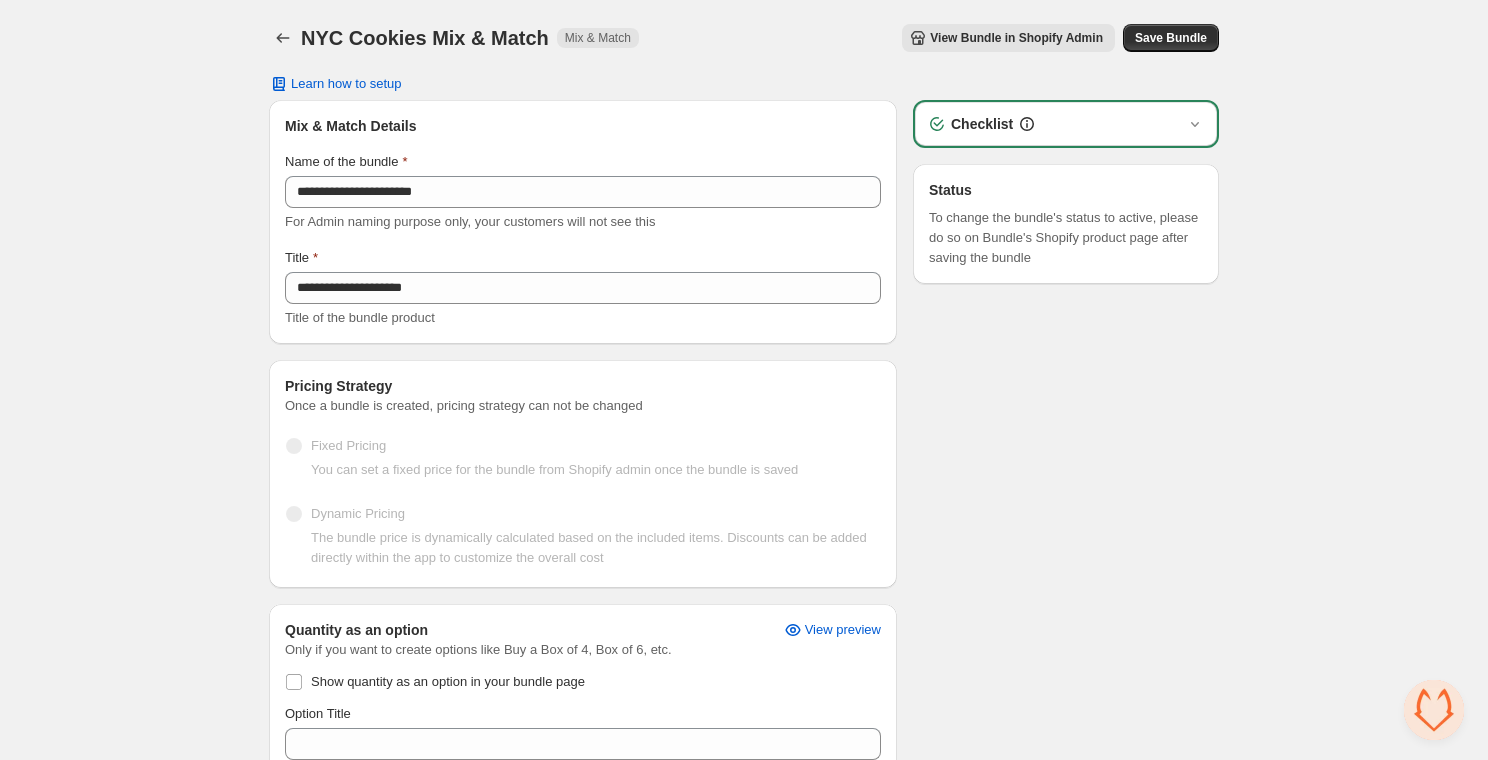 click on "View Bundle in Shopify Admin" at bounding box center [1016, 38] 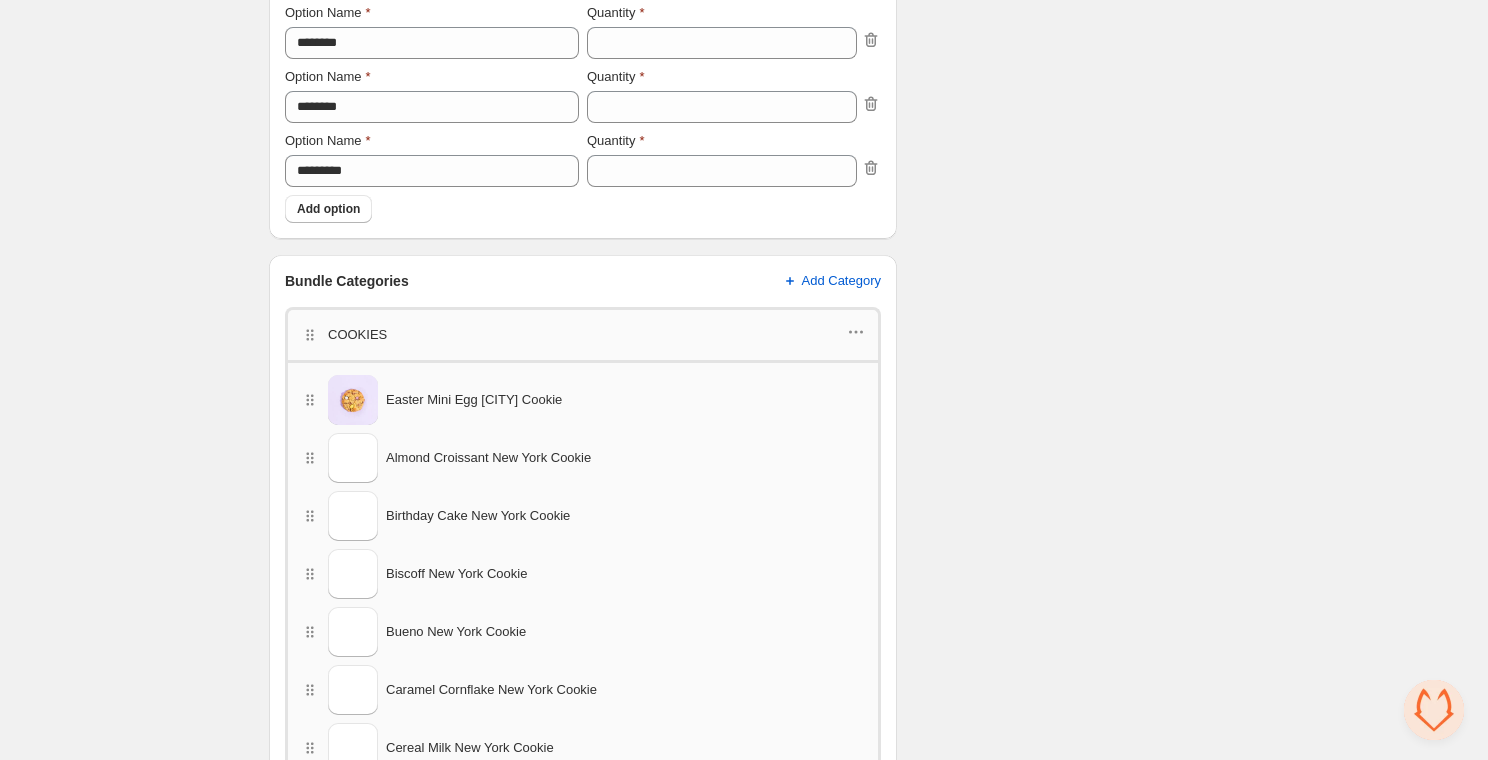 scroll, scrollTop: 755, scrollLeft: 0, axis: vertical 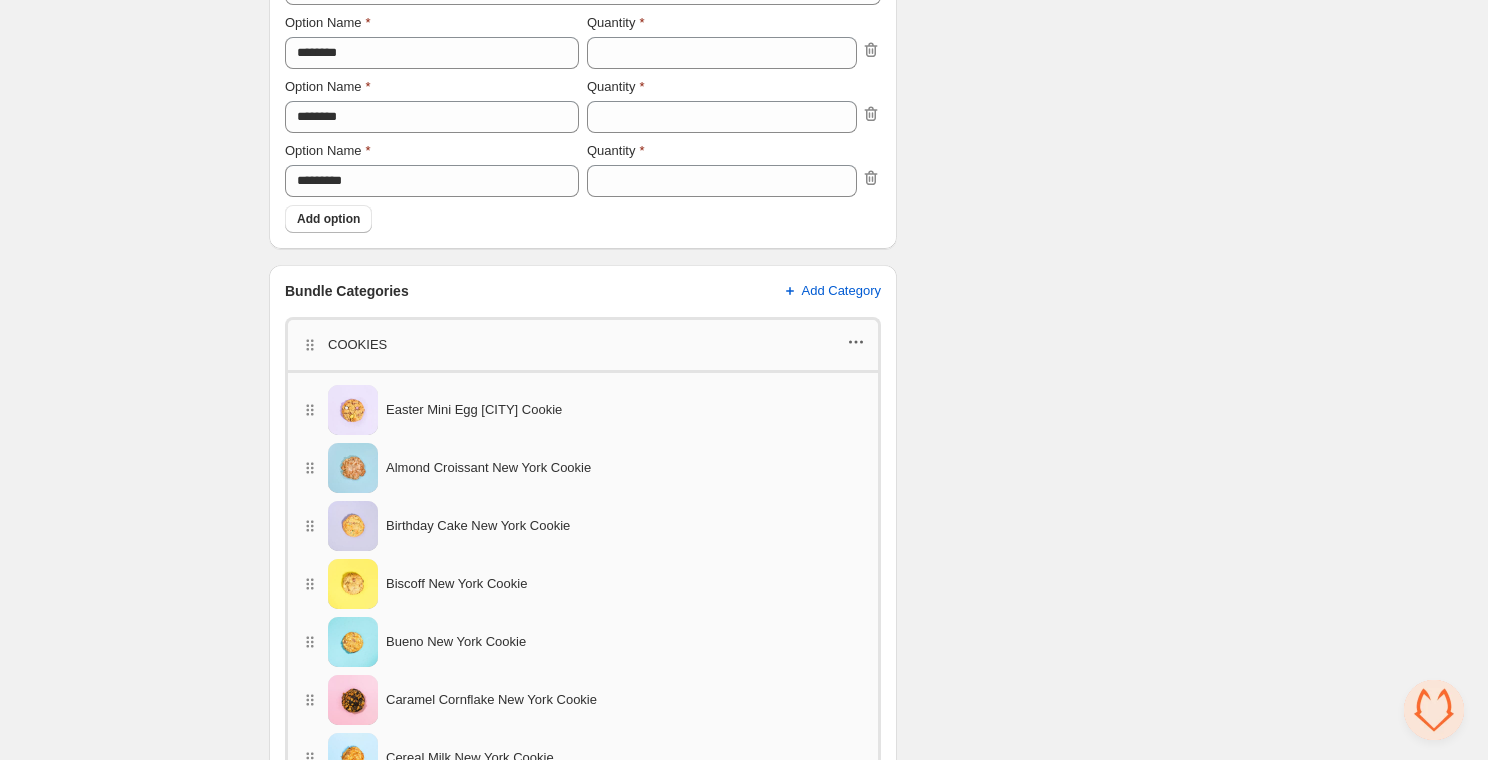 click 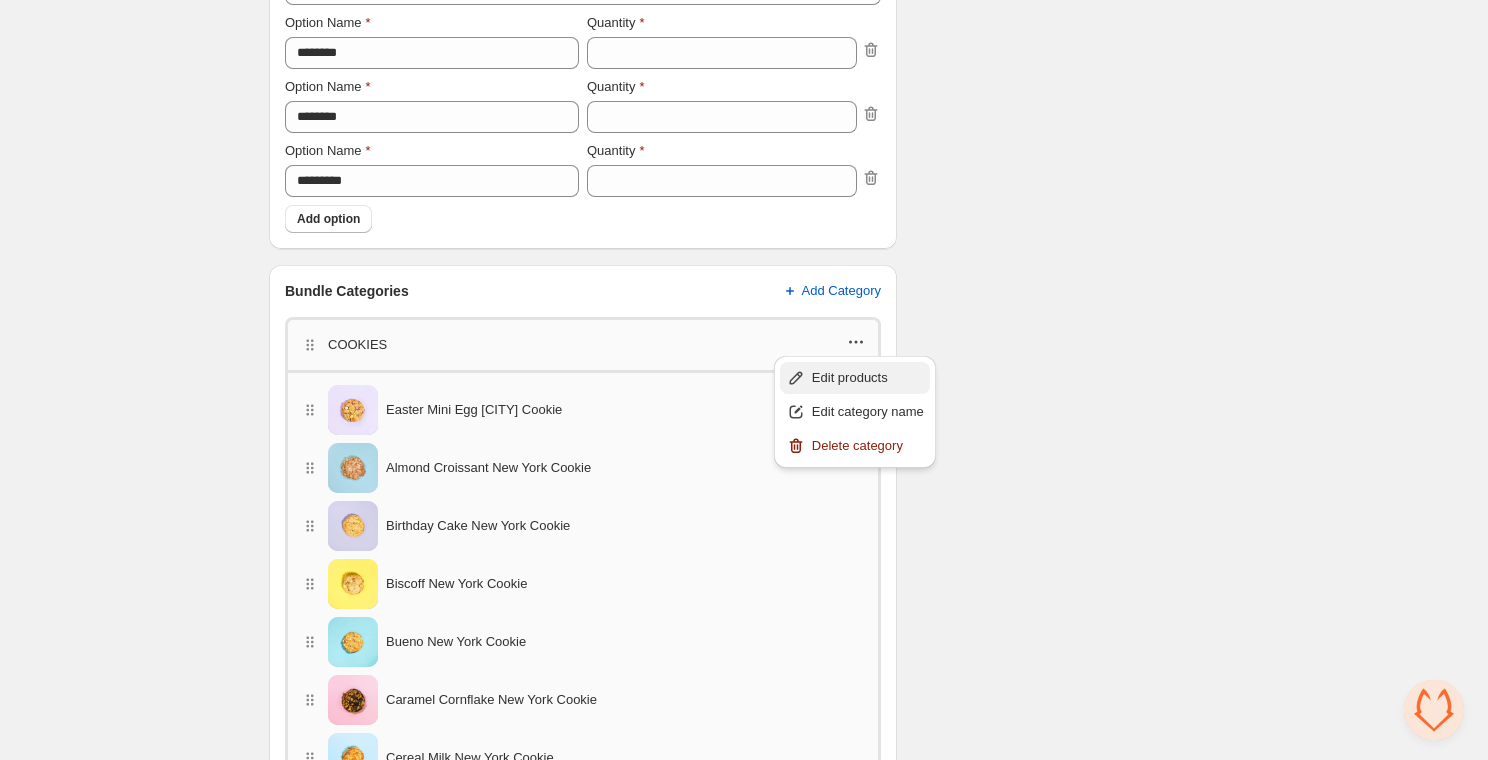 click on "Edit products" at bounding box center (868, 378) 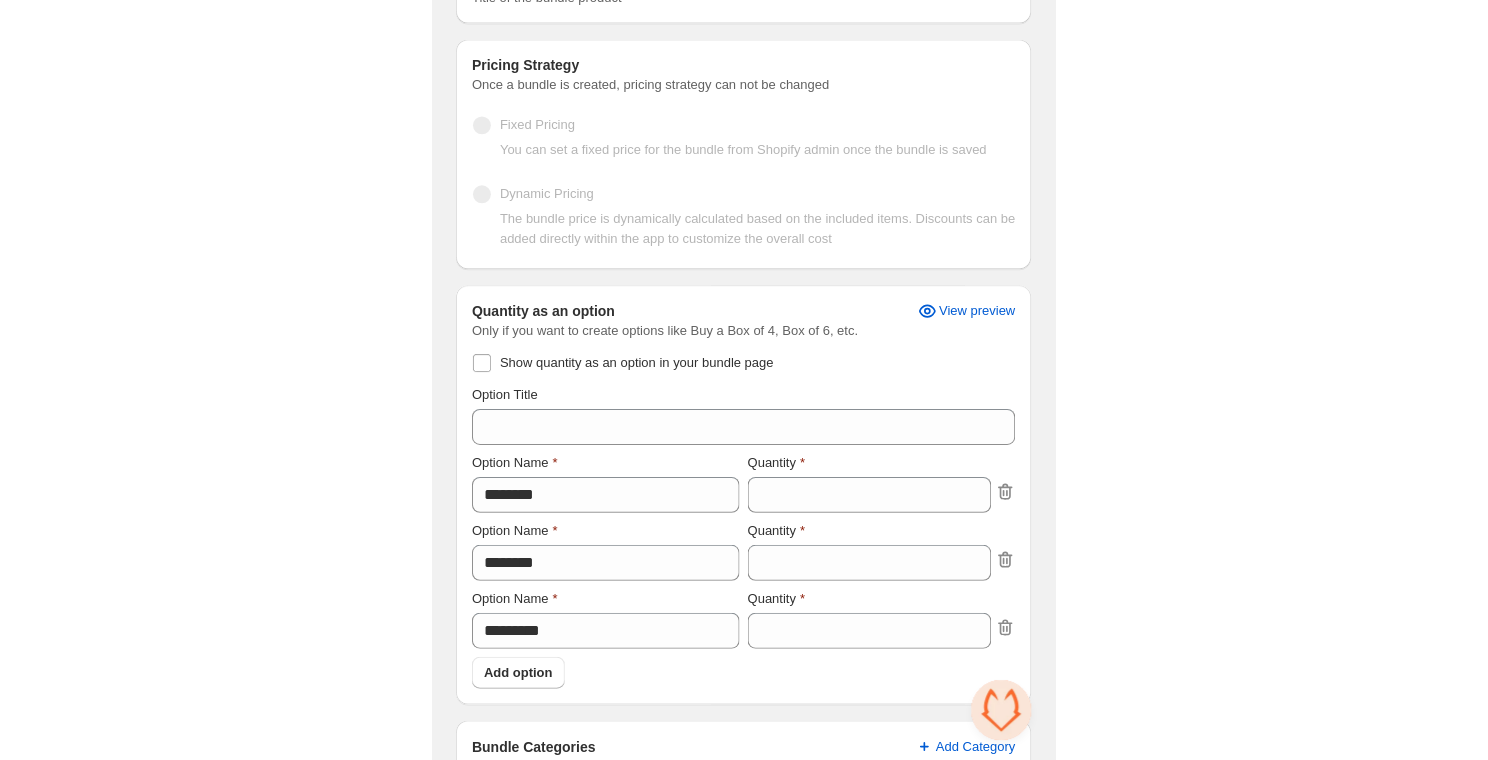 scroll, scrollTop: 0, scrollLeft: 0, axis: both 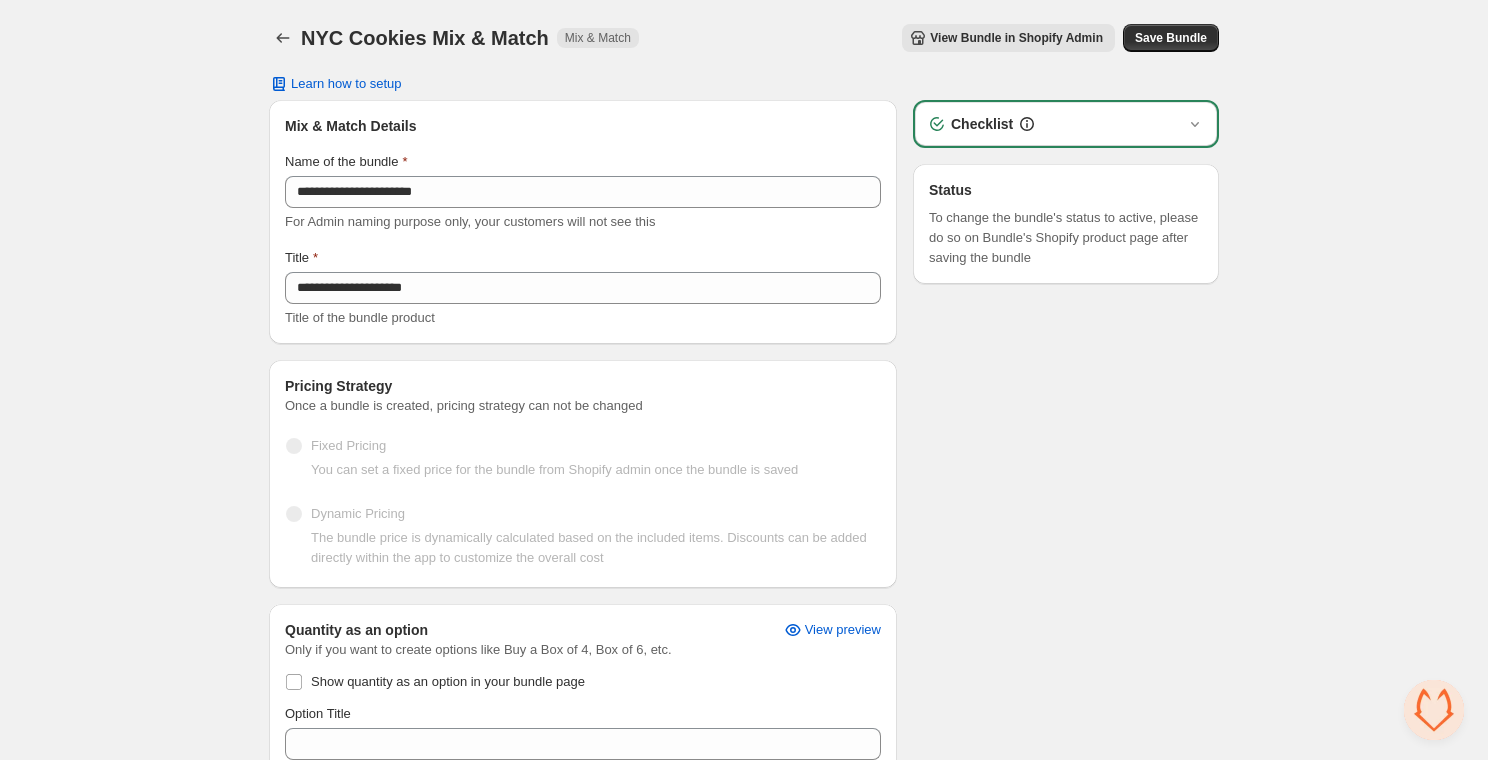 click on "View Bundle in Shopify Admin" at bounding box center (1016, 38) 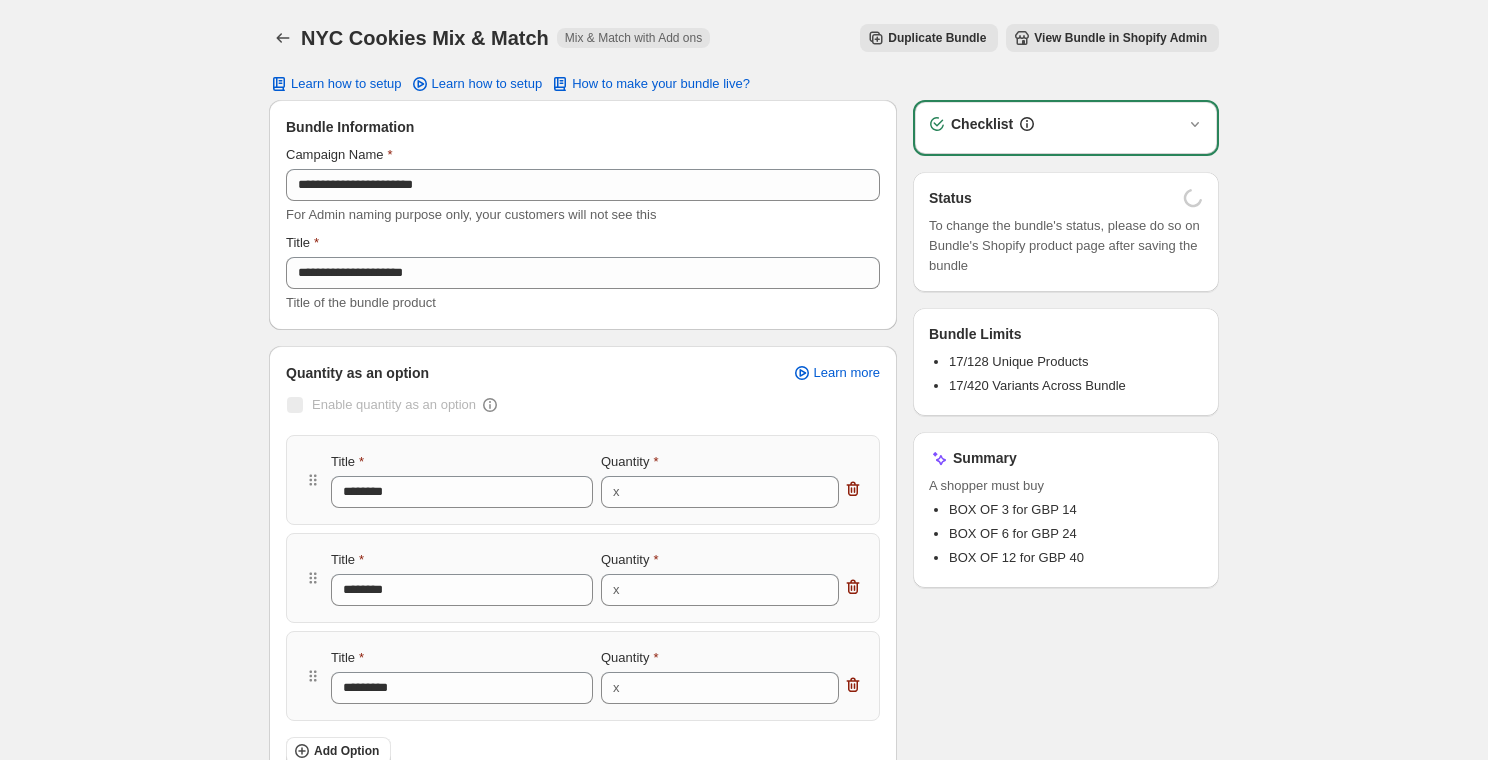 scroll, scrollTop: 0, scrollLeft: 0, axis: both 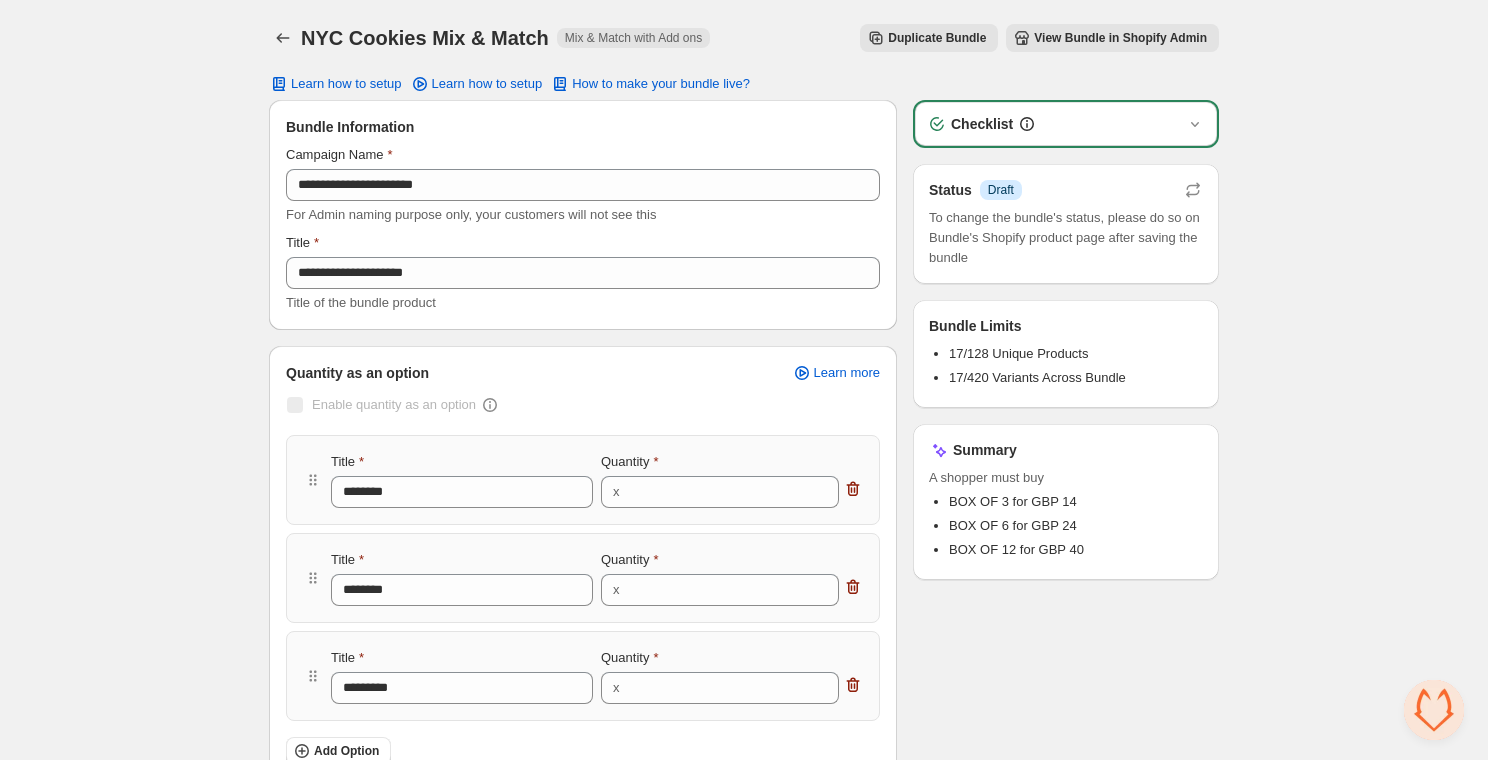 click on "View Bundle in Shopify Admin" at bounding box center (1120, 38) 